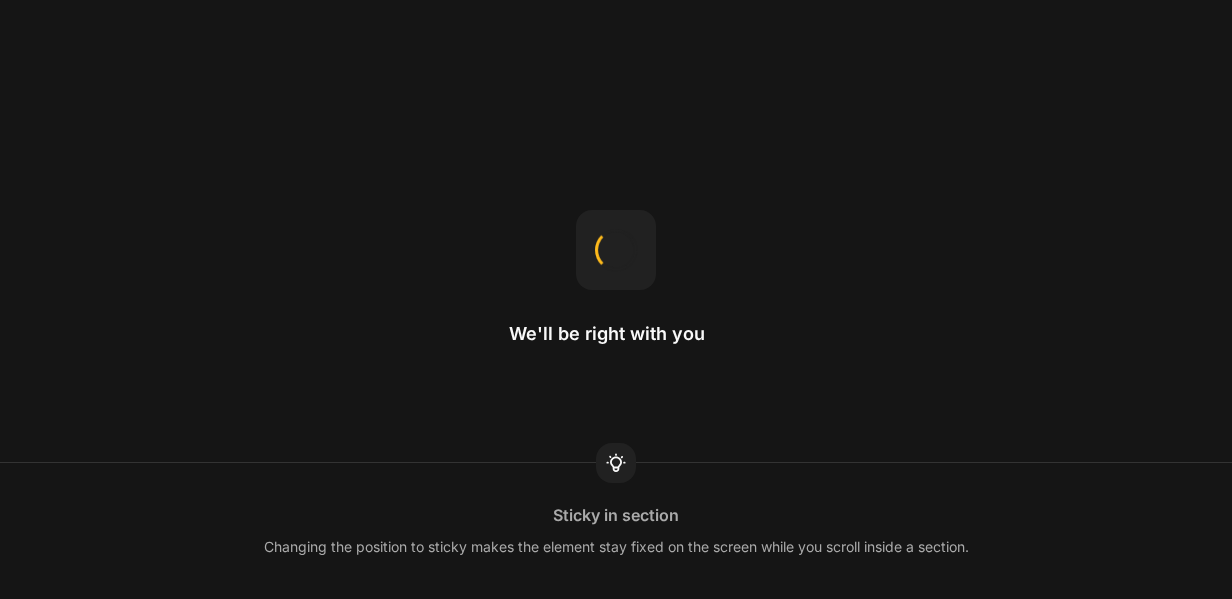 scroll, scrollTop: 0, scrollLeft: 0, axis: both 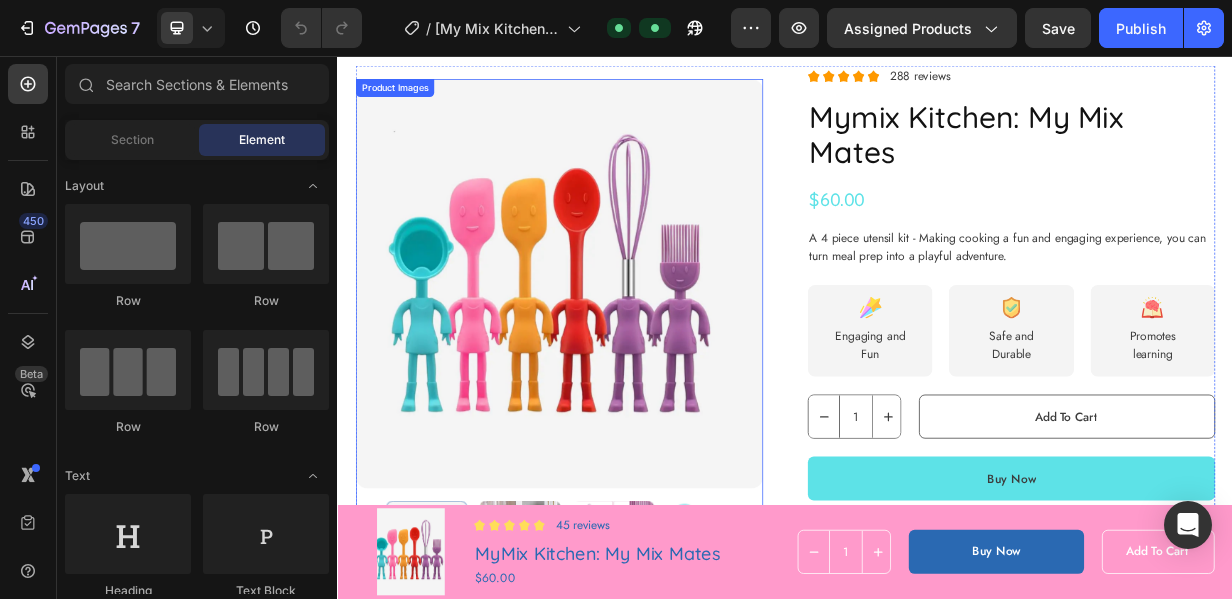 click at bounding box center (634, 362) 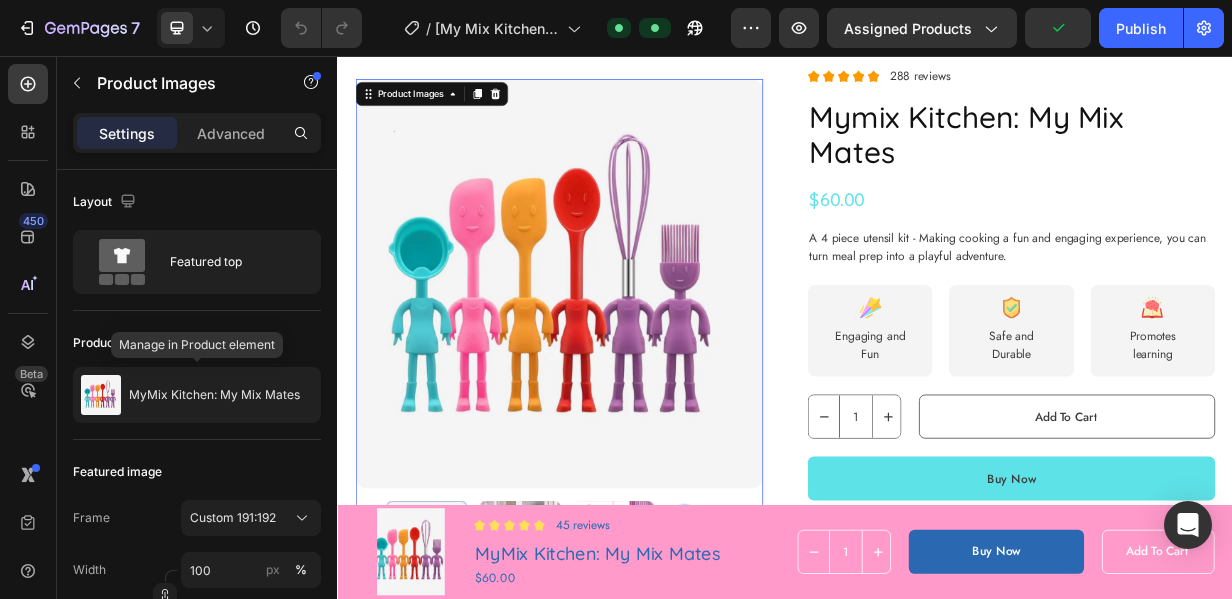 click on "MyMix Kitchen: My Mix Mates" at bounding box center [214, 395] 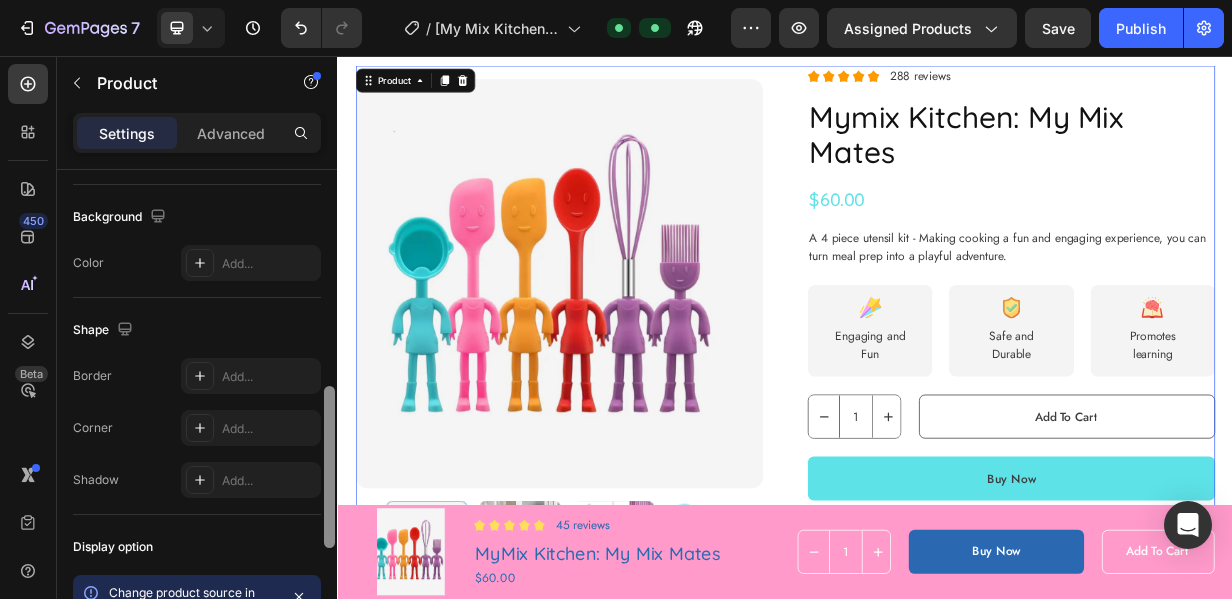 scroll, scrollTop: 568, scrollLeft: 0, axis: vertical 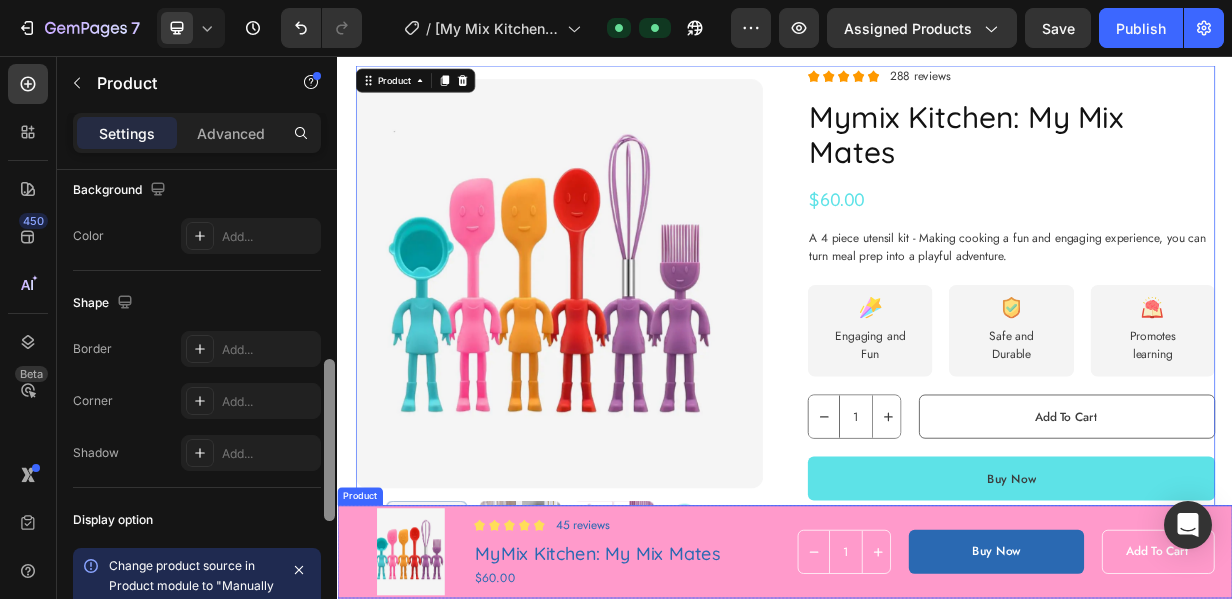 drag, startPoint x: 669, startPoint y: 340, endPoint x: 350, endPoint y: 648, distance: 443.42416 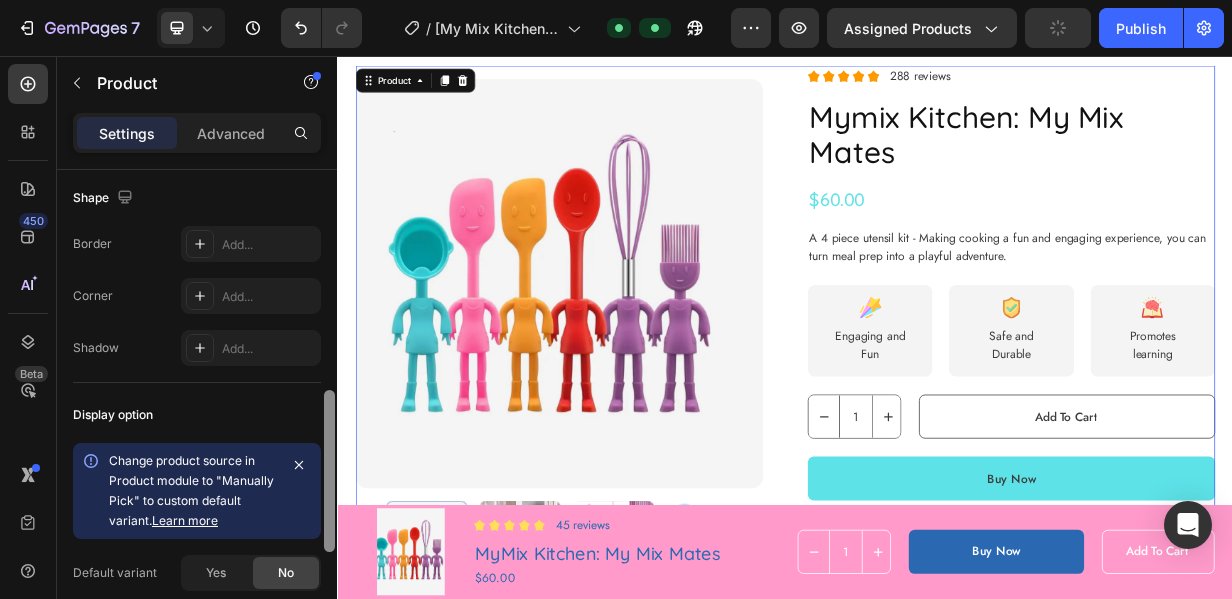 scroll, scrollTop: 676, scrollLeft: 0, axis: vertical 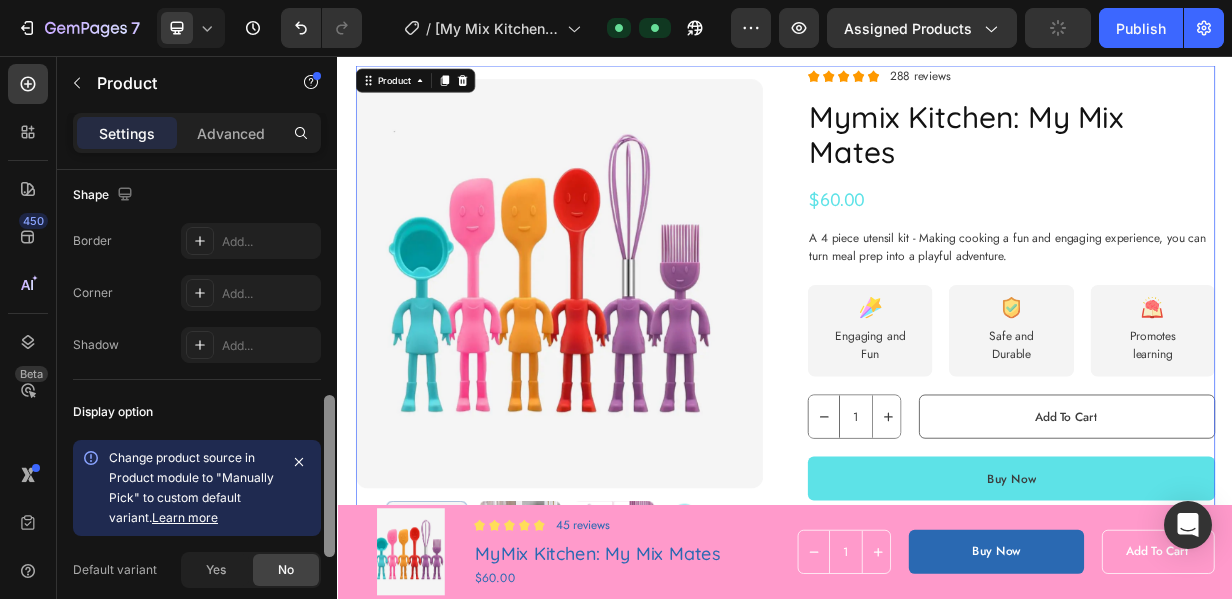 drag, startPoint x: 328, startPoint y: 495, endPoint x: 324, endPoint y: 528, distance: 33.24154 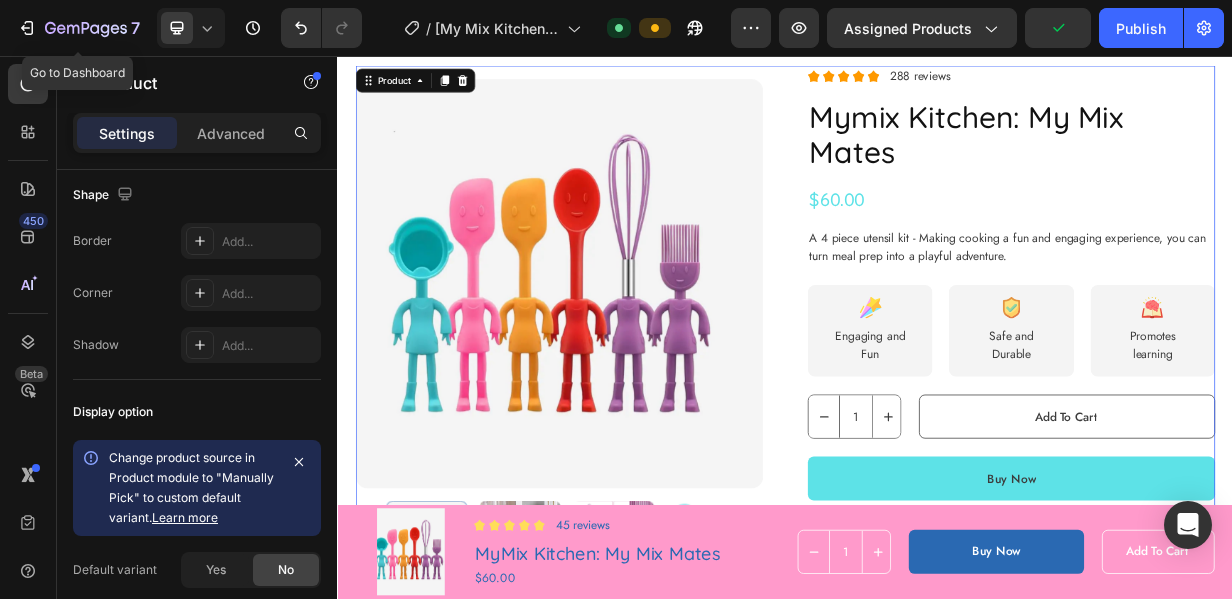click 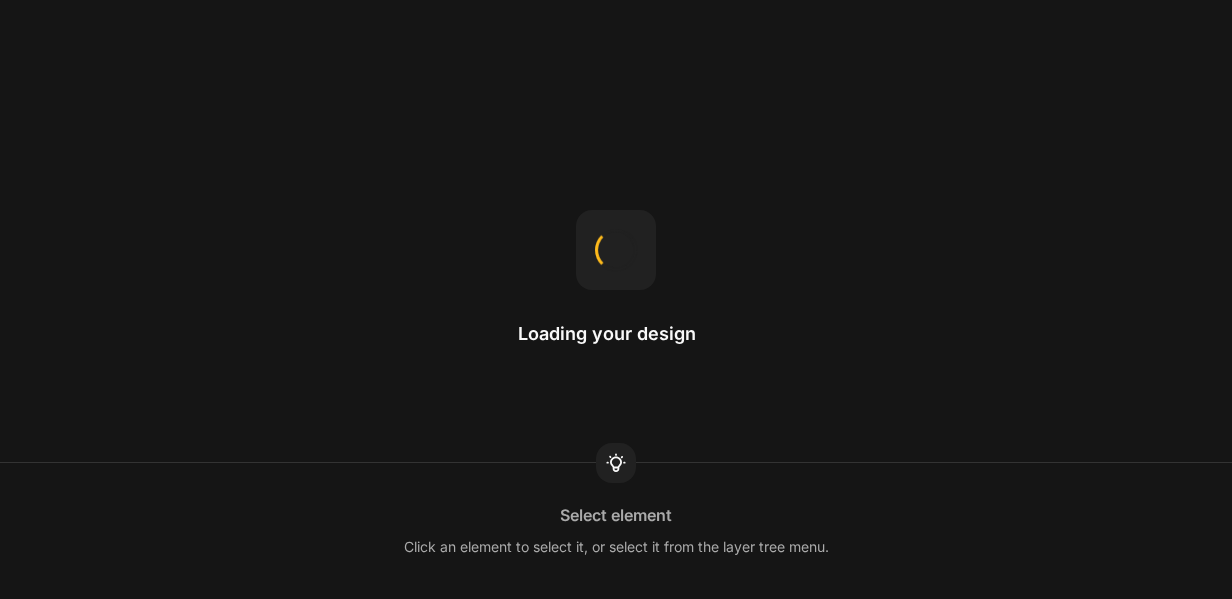 scroll, scrollTop: 0, scrollLeft: 0, axis: both 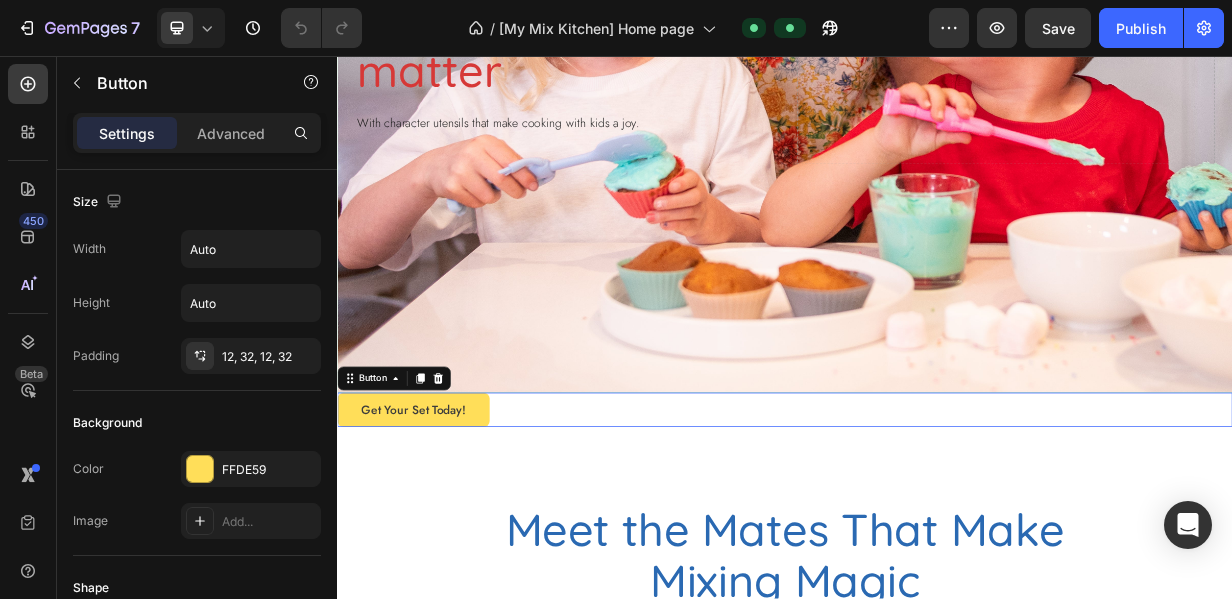 click on "Get Your Set Today!" at bounding box center (439, 531) 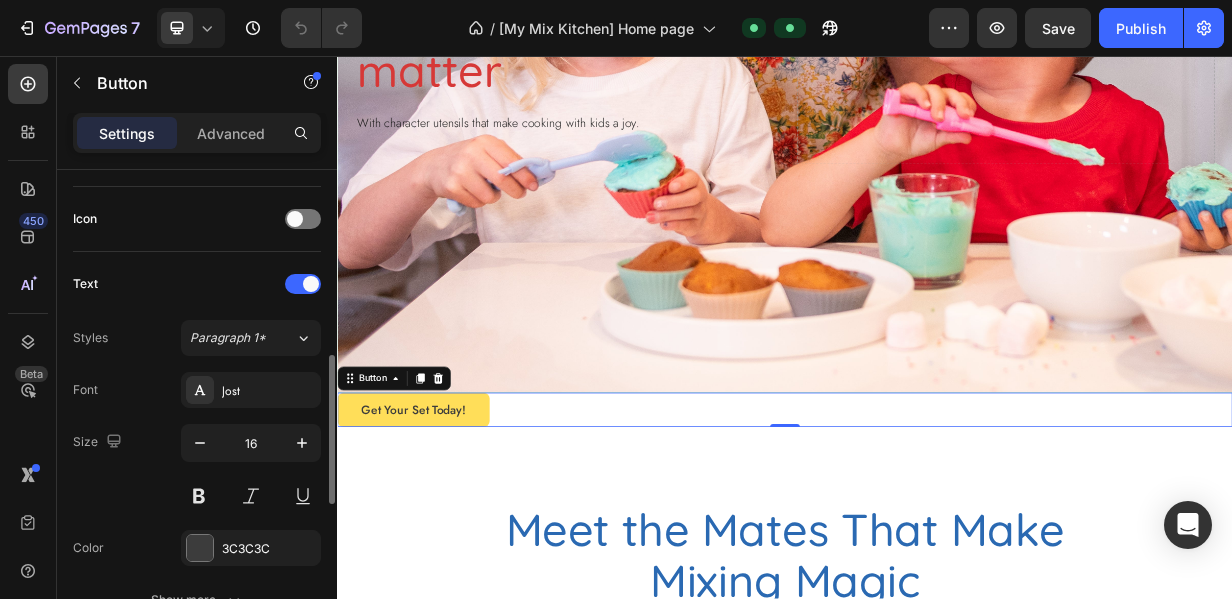 scroll, scrollTop: 597, scrollLeft: 0, axis: vertical 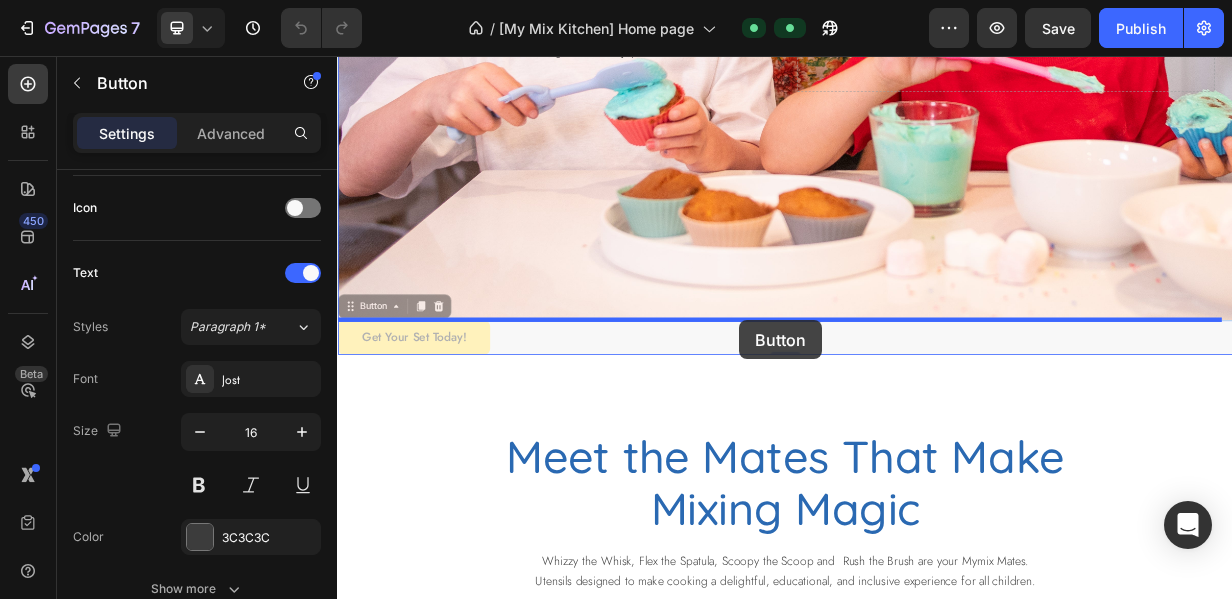 drag, startPoint x: 529, startPoint y: 528, endPoint x: 875, endPoint y: 410, distance: 365.56805 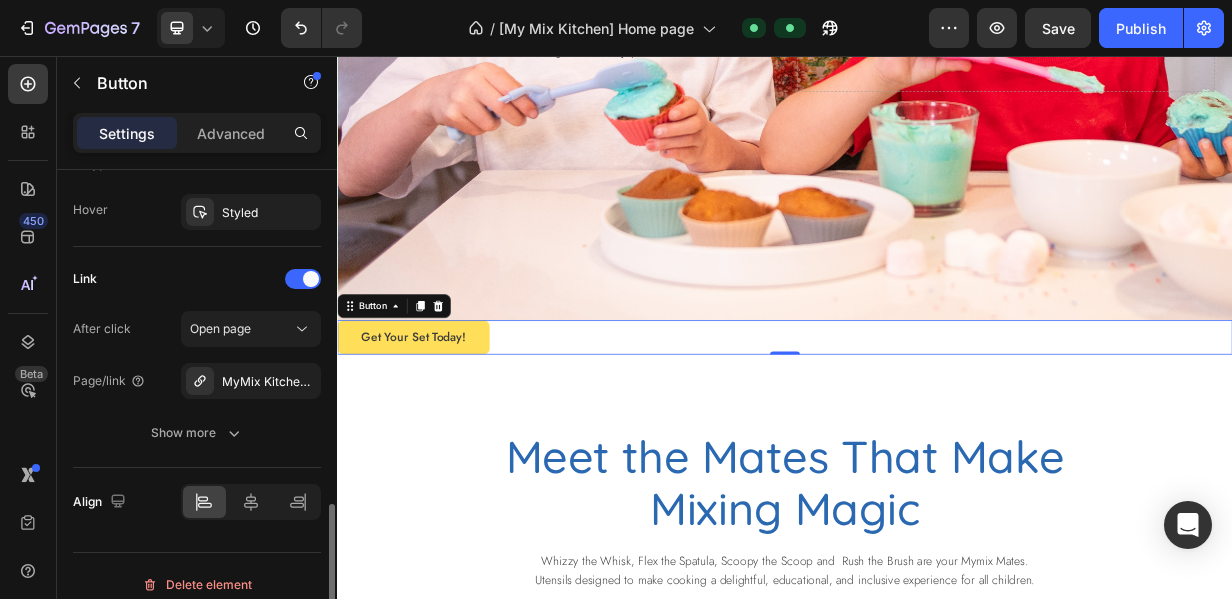 scroll, scrollTop: 1099, scrollLeft: 0, axis: vertical 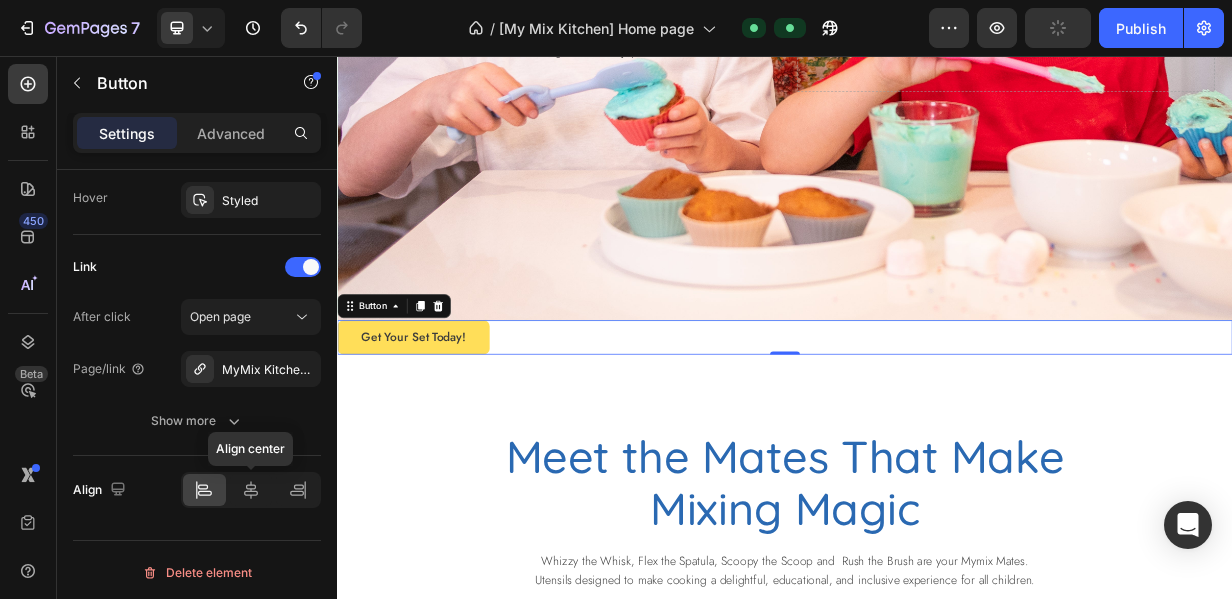 click 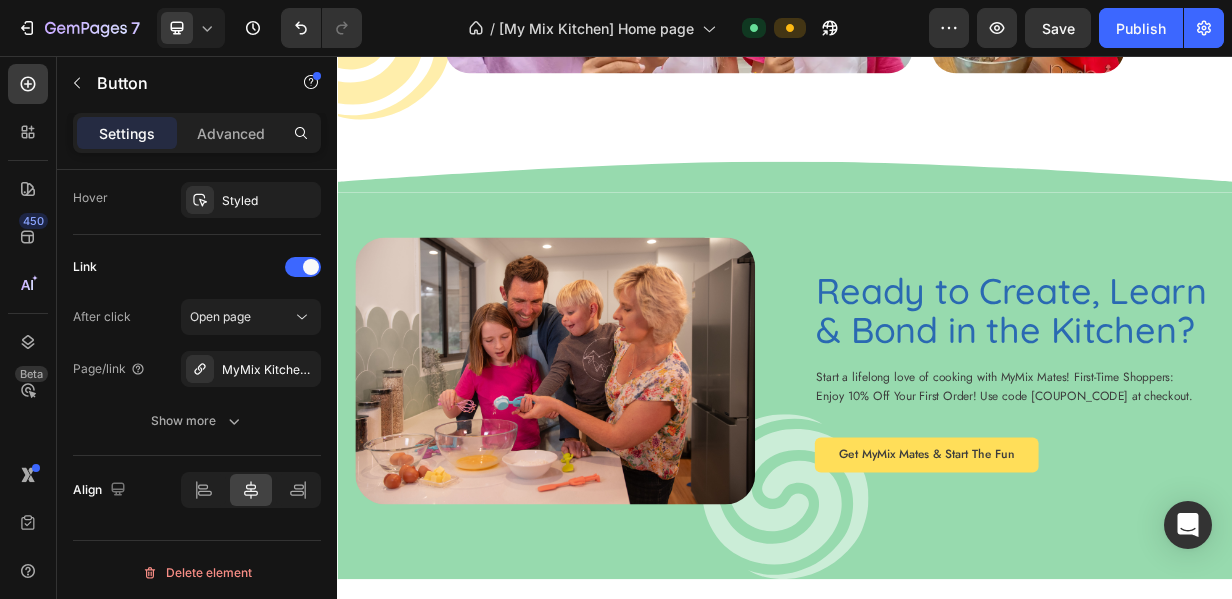 scroll, scrollTop: 5792, scrollLeft: 0, axis: vertical 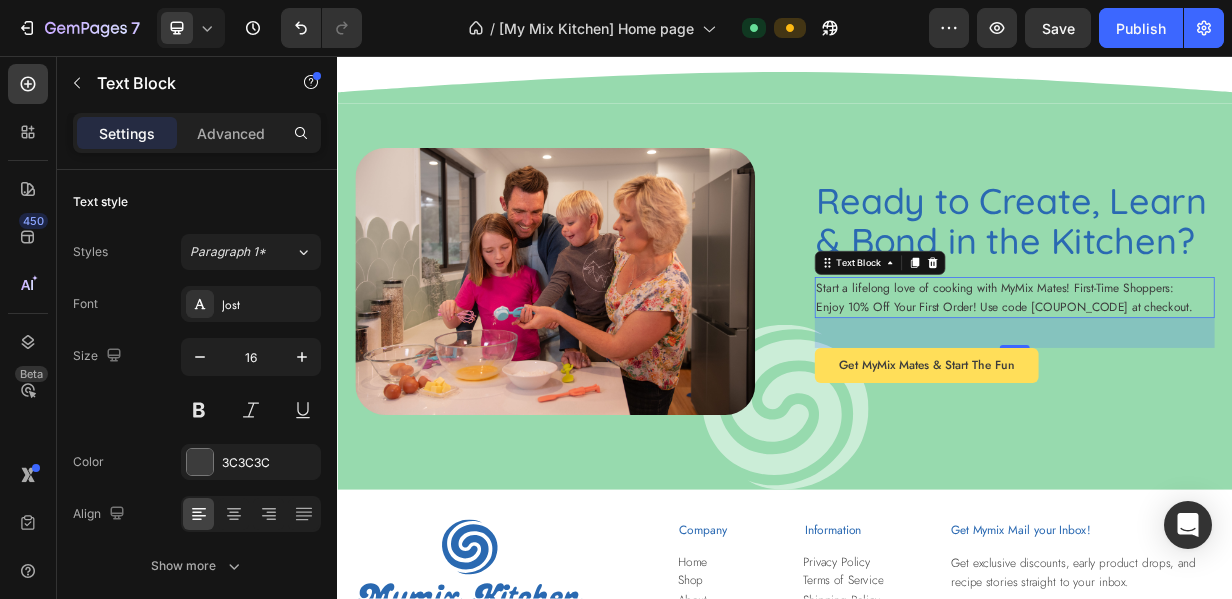 click on "Start a lifelong love of cooking with MyMix Mates! First-Time Shoppers: Enjoy 10% Off Your First Order! Use code WELCOME1 at checkout." at bounding box center [1239, 380] 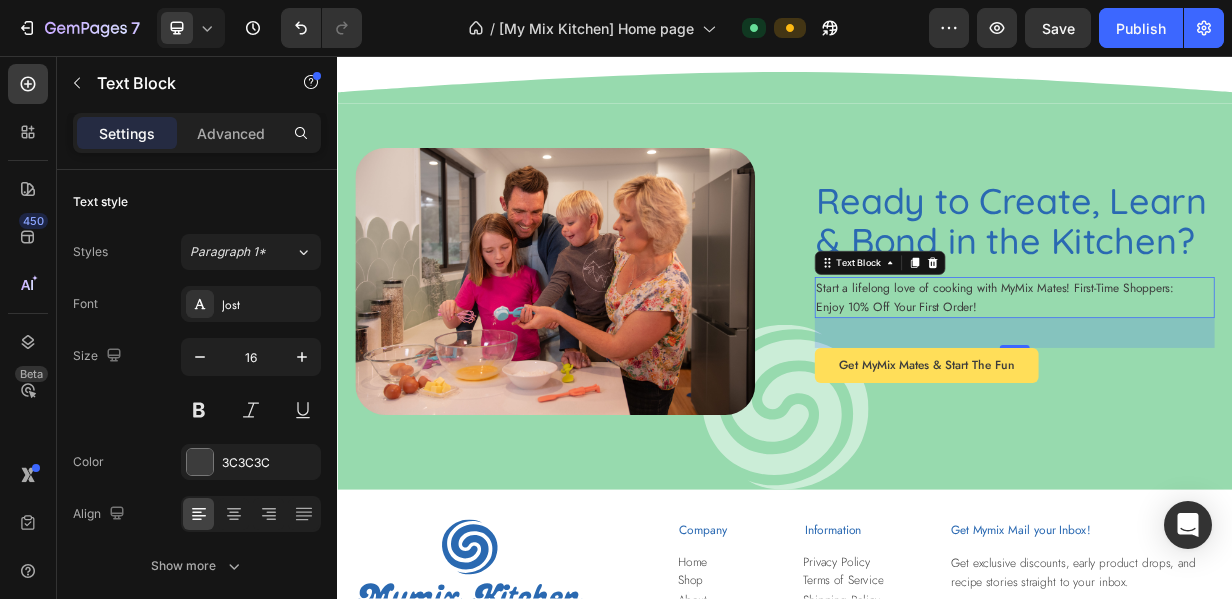 click on "Start a lifelong love of cooking with MyMix Mates! First-Time Shoppers: Enjoy 10% Off Your First Order!" at bounding box center (1239, 380) 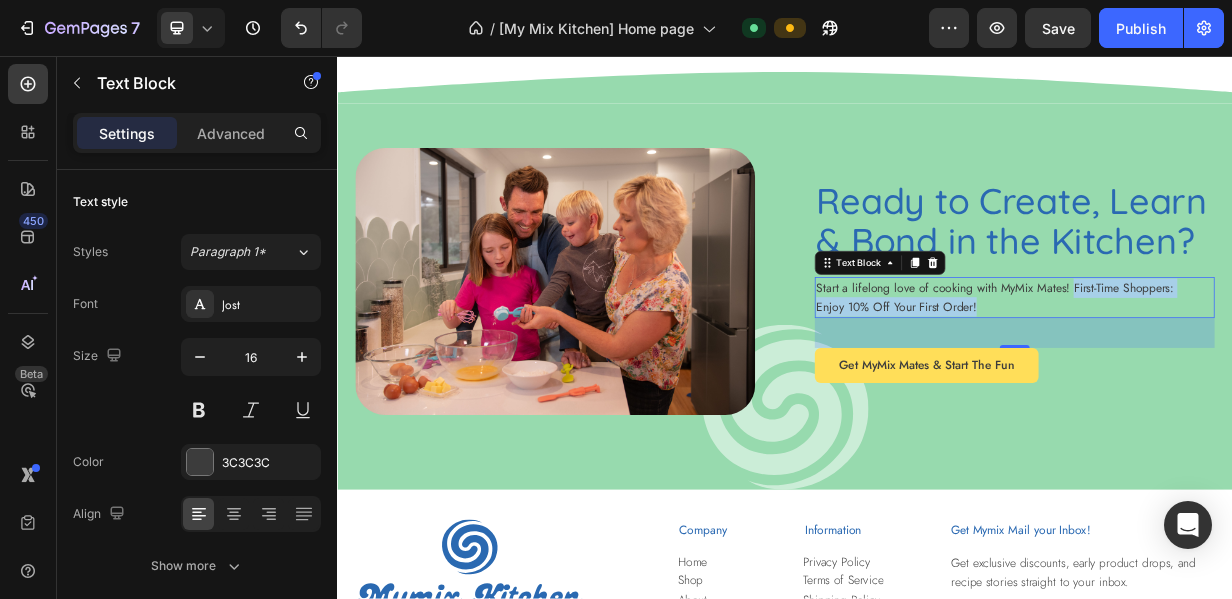 drag, startPoint x: 1314, startPoint y: 417, endPoint x: 1335, endPoint y: 437, distance: 29 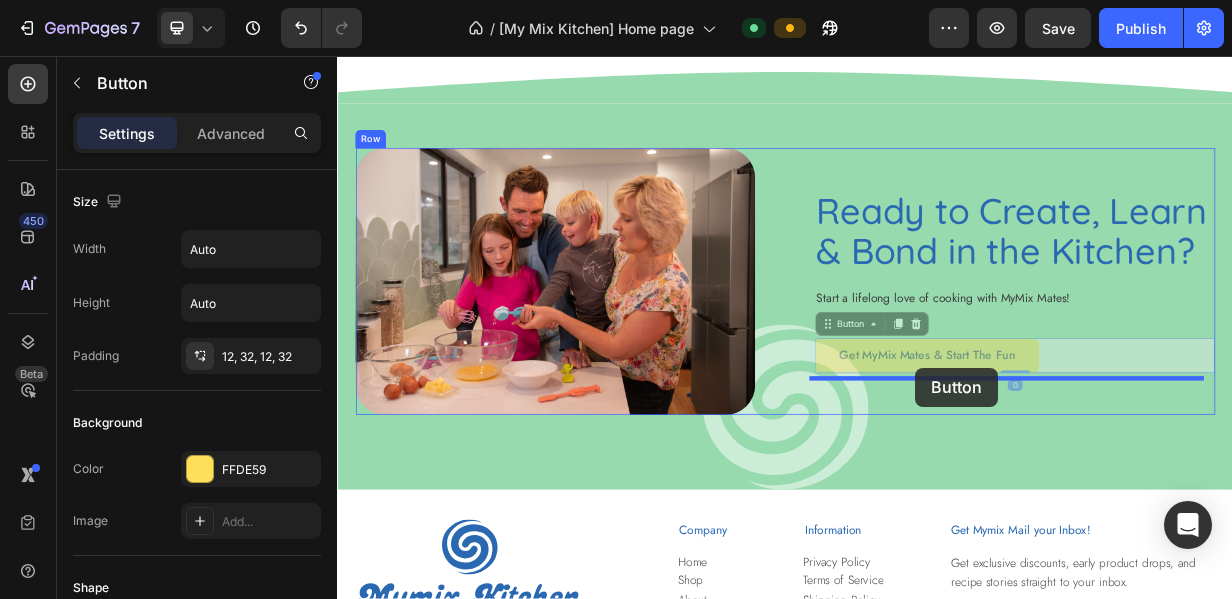 drag, startPoint x: 1115, startPoint y: 511, endPoint x: 1112, endPoint y: 474, distance: 37.12142 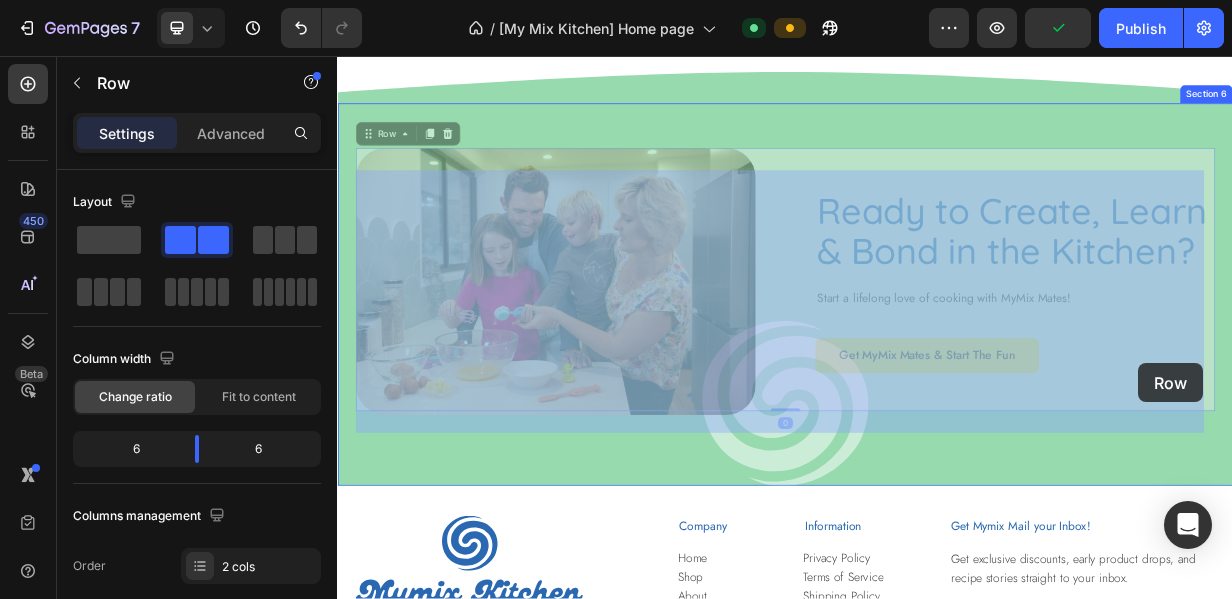 drag, startPoint x: 1411, startPoint y: 484, endPoint x: 1411, endPoint y: 464, distance: 20 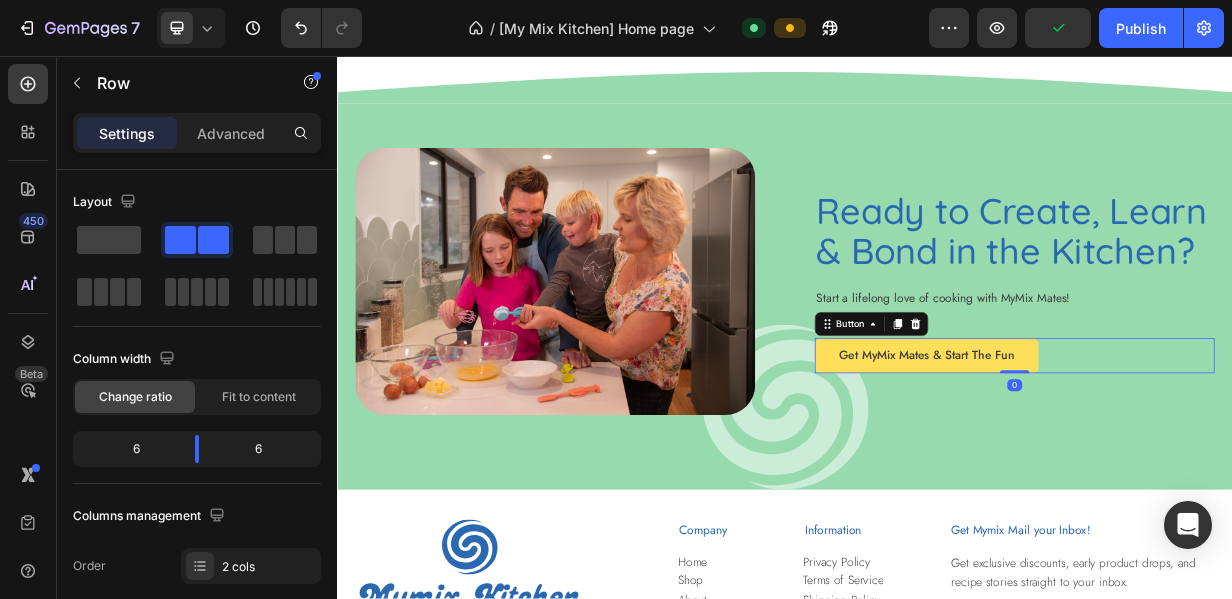 click on "Get myMix Mates & Start the Fun Button   0" at bounding box center (1245, 458) 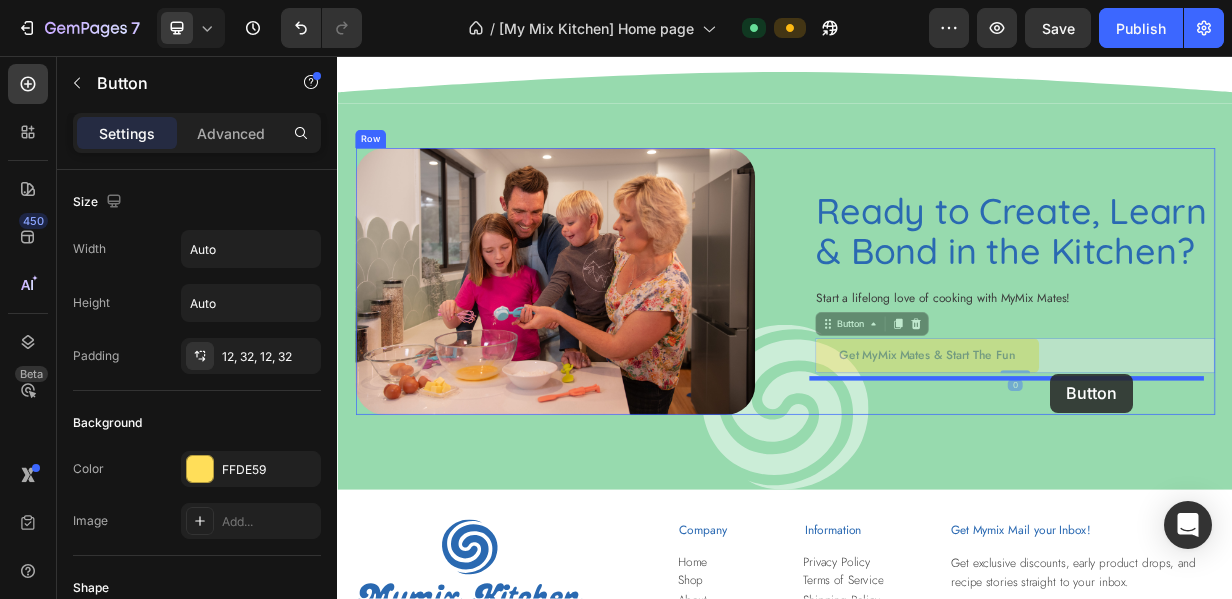 drag, startPoint x: 1298, startPoint y: 508, endPoint x: 1293, endPoint y: 482, distance: 26.476404 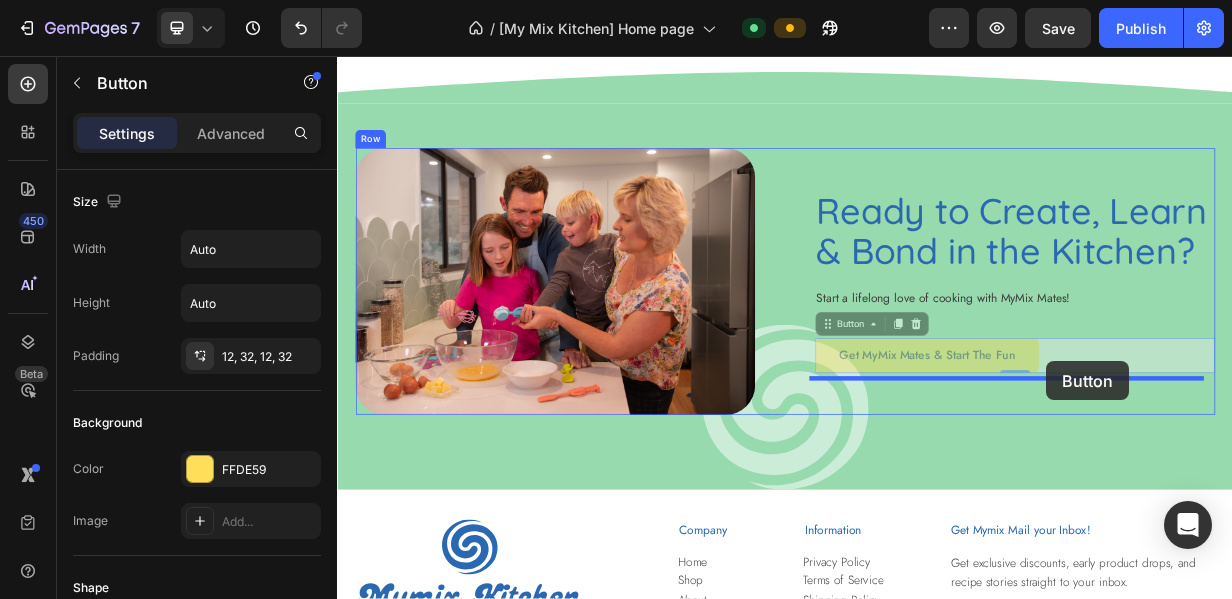 drag, startPoint x: 1289, startPoint y: 508, endPoint x: 1287, endPoint y: 466, distance: 42.047592 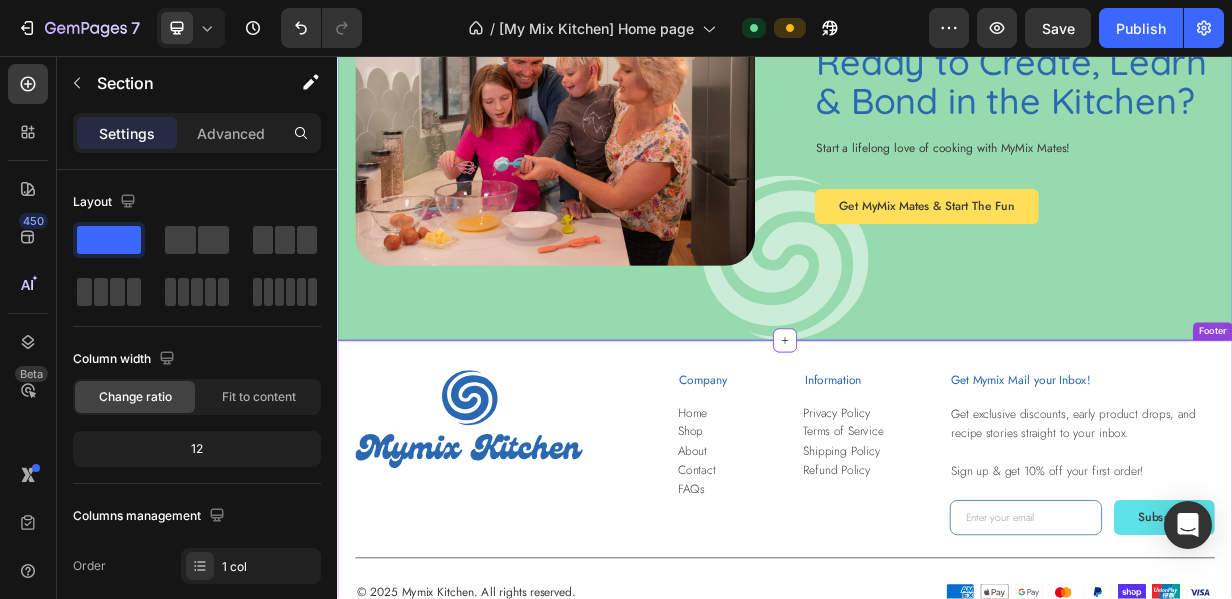 scroll, scrollTop: 5770, scrollLeft: 0, axis: vertical 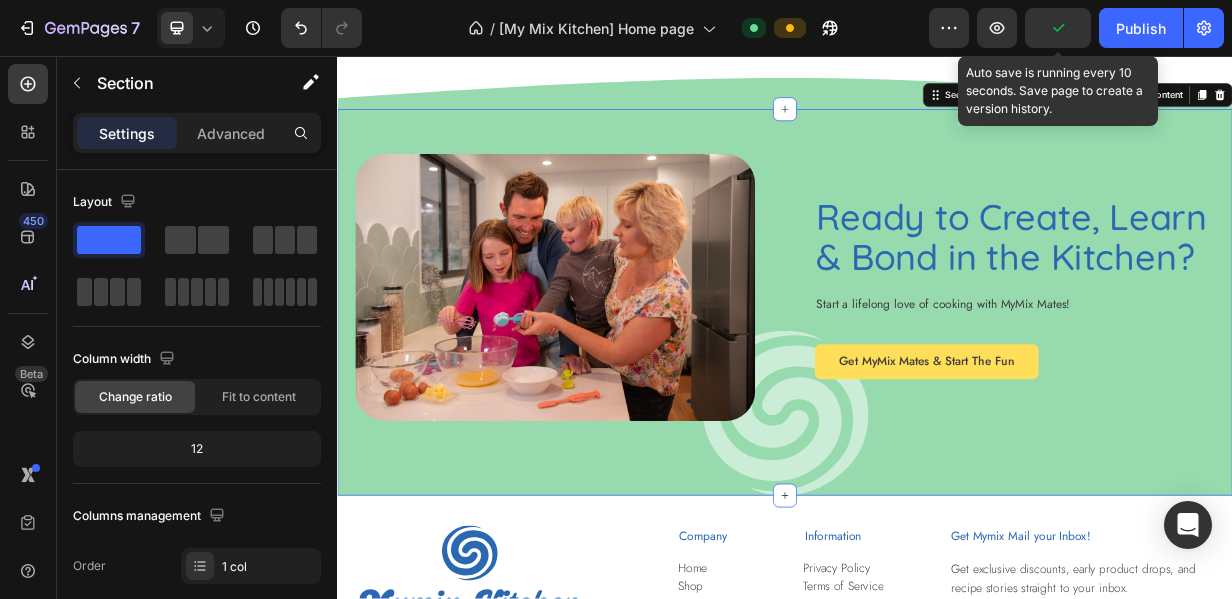 click 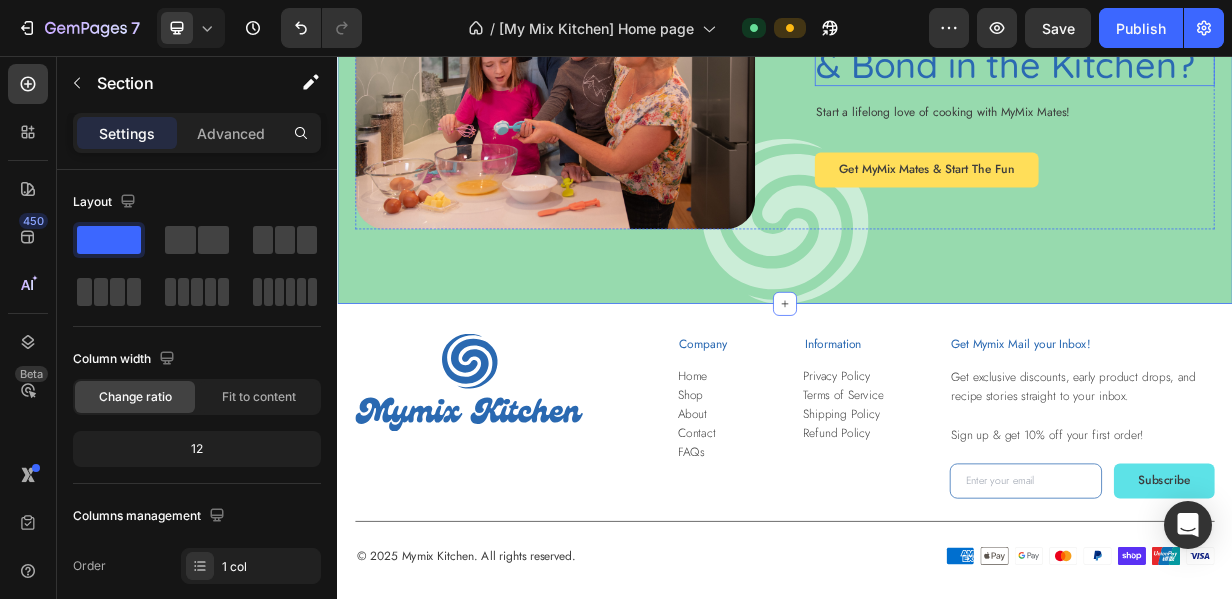scroll, scrollTop: 6029, scrollLeft: 0, axis: vertical 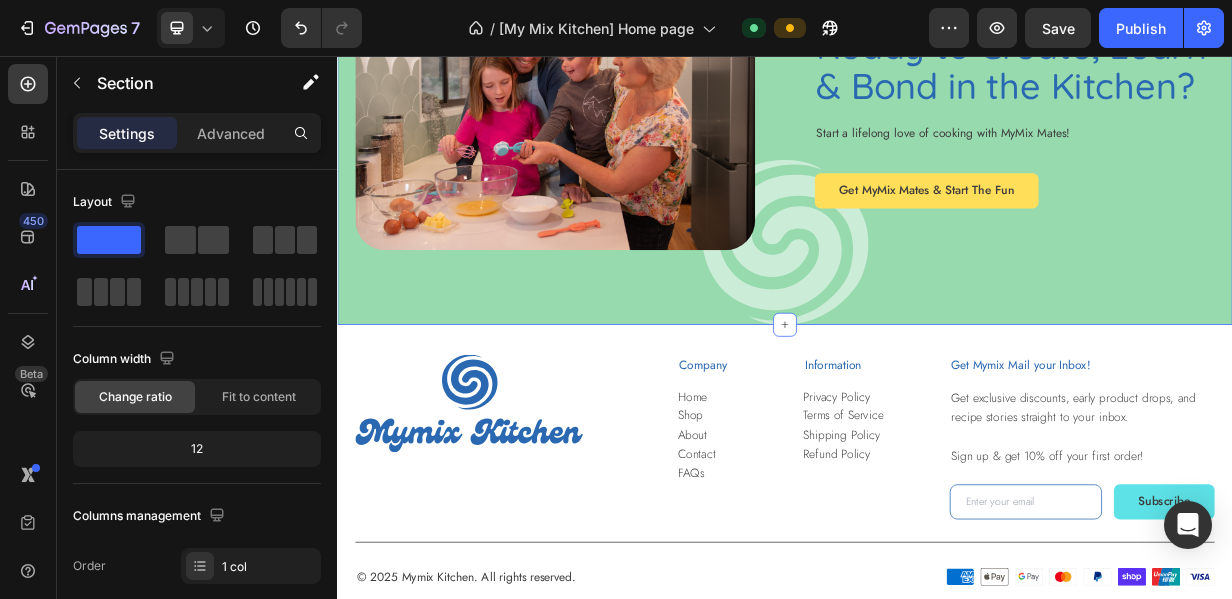 click on "Publish" at bounding box center [1141, 28] 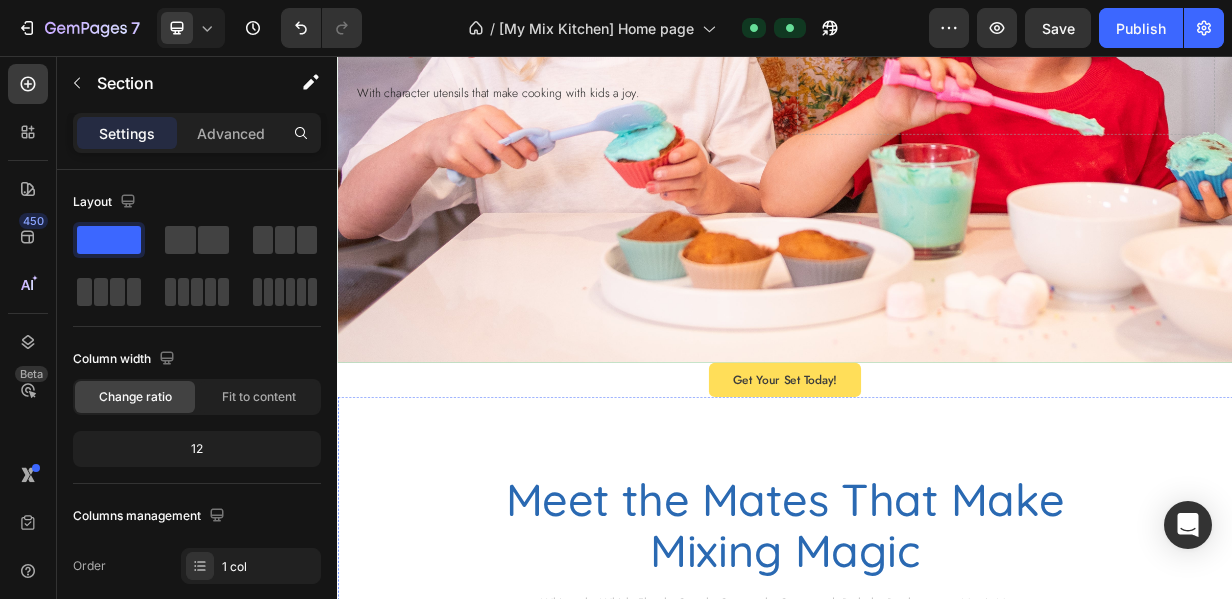 scroll, scrollTop: 0, scrollLeft: 0, axis: both 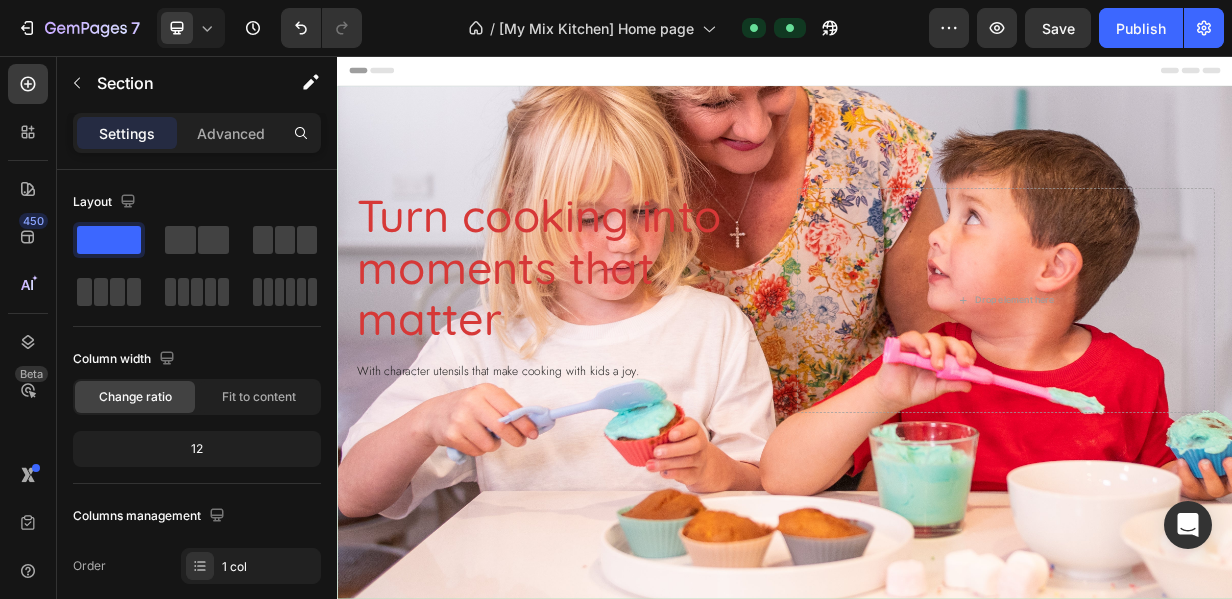 click 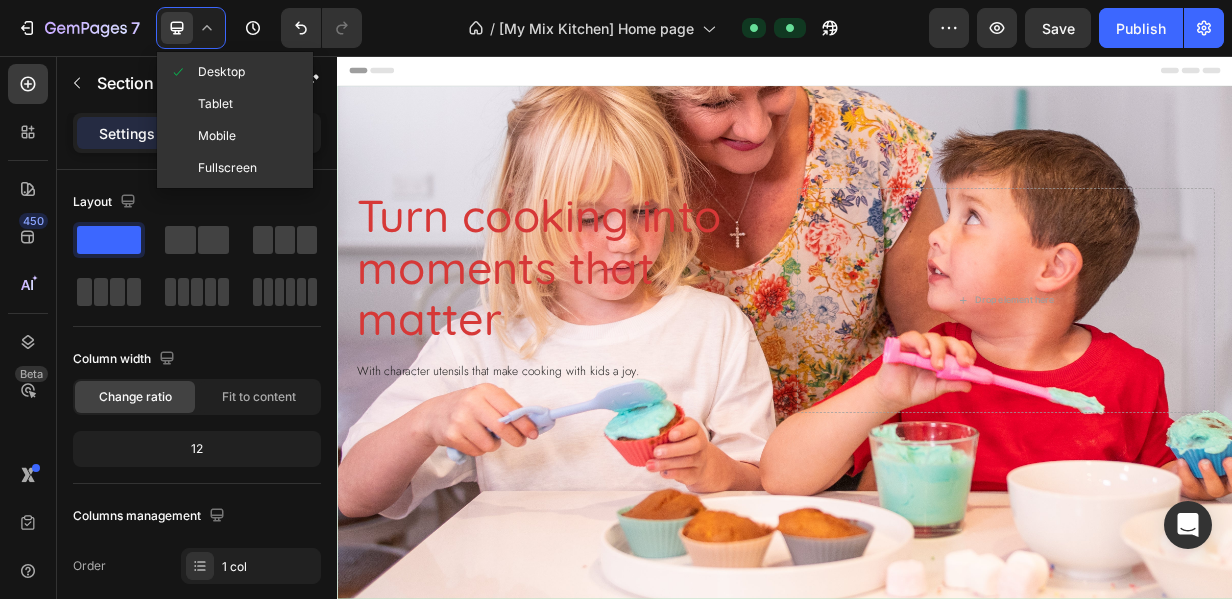 click on "Mobile" at bounding box center [217, 136] 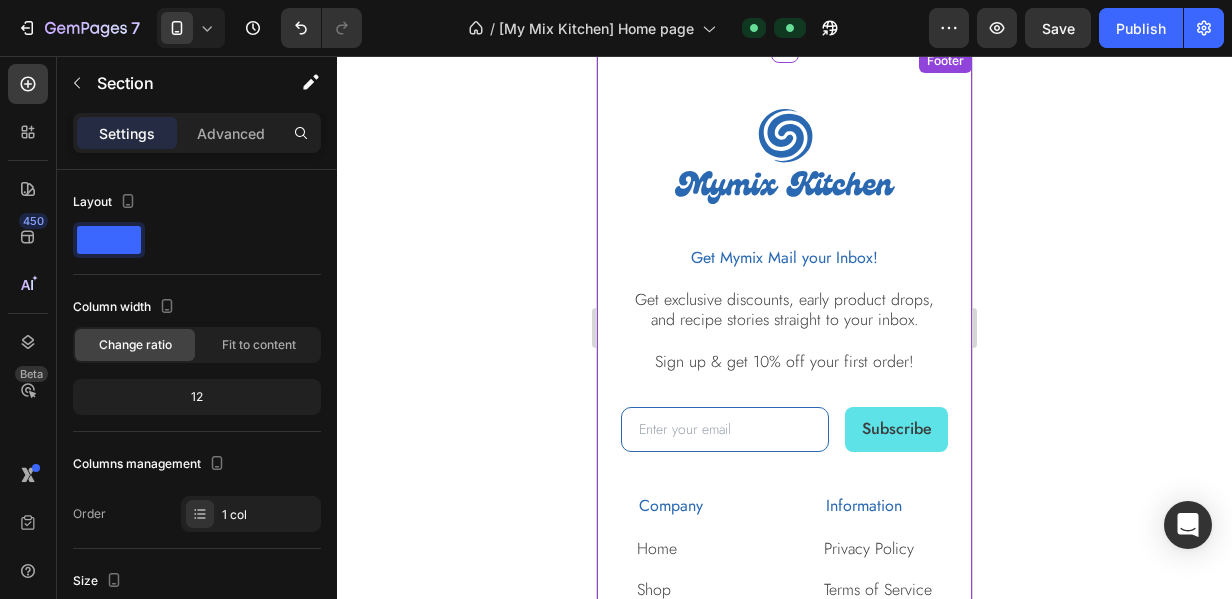 scroll, scrollTop: 5596, scrollLeft: 0, axis: vertical 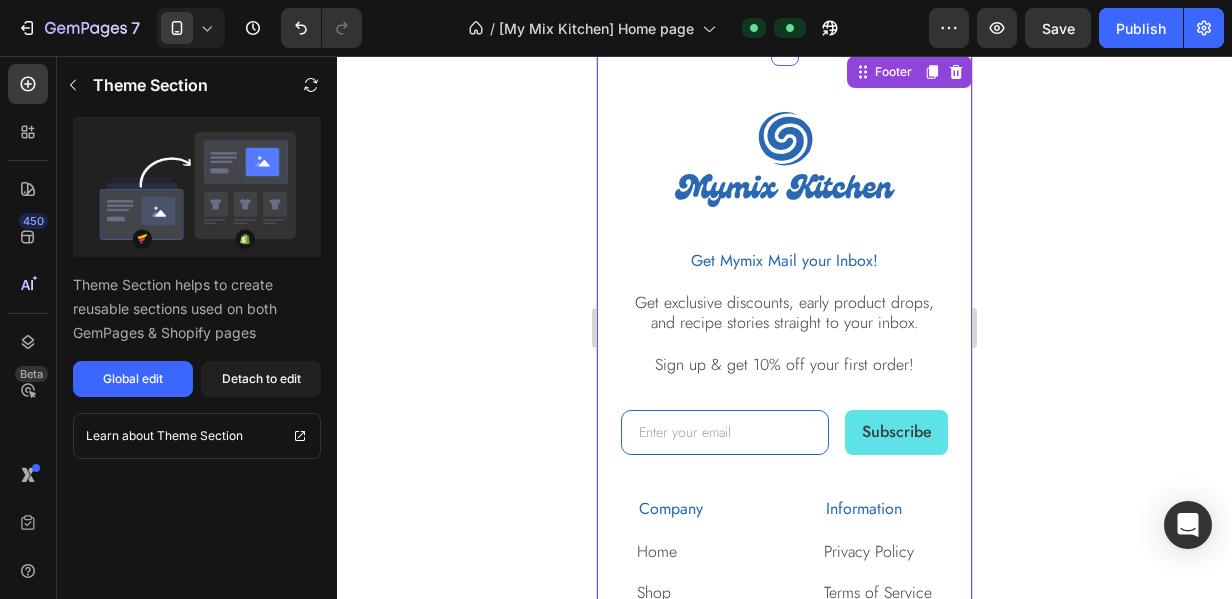 click on "Get Mymix Mail your Inbox!" at bounding box center [784, 261] 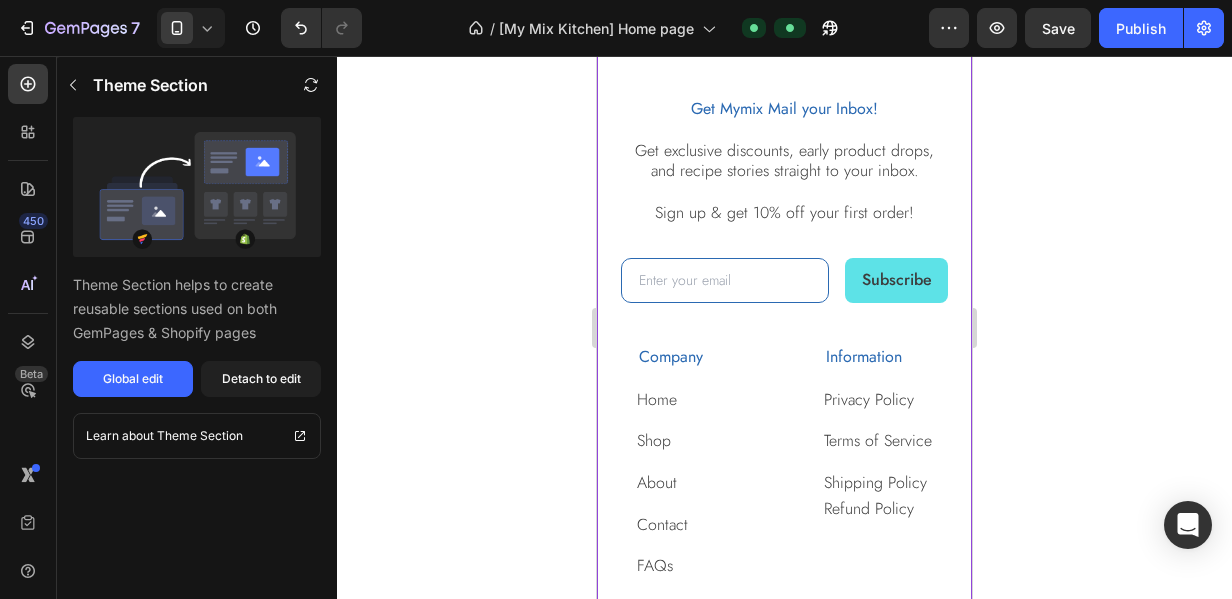 scroll, scrollTop: 5552, scrollLeft: 0, axis: vertical 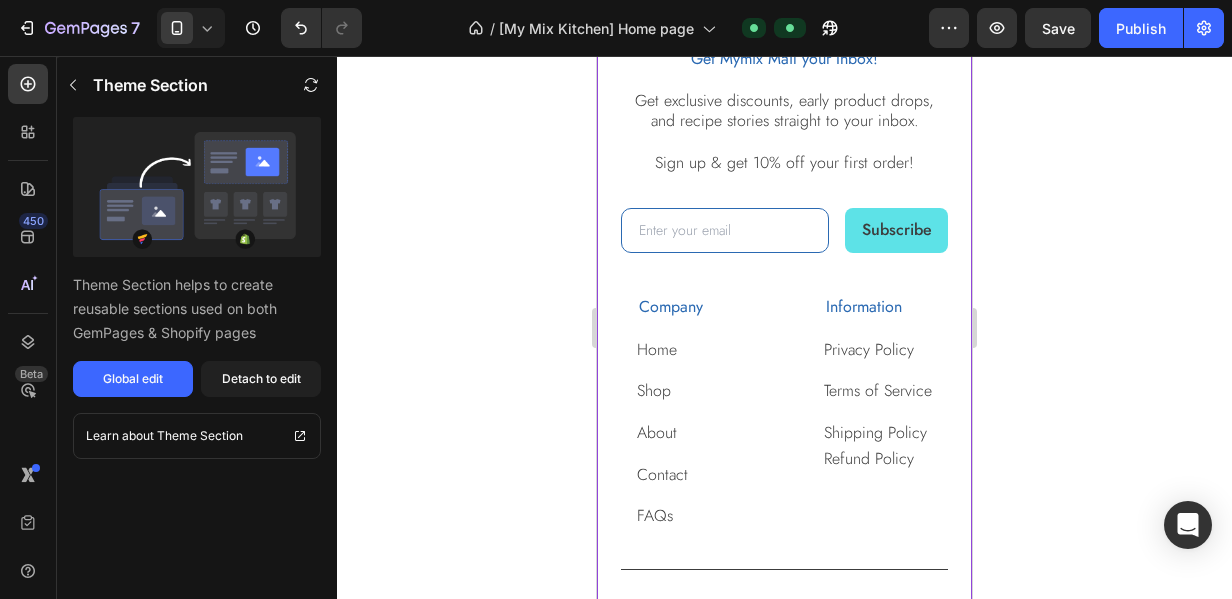 click on "Detach to edit" at bounding box center [261, 379] 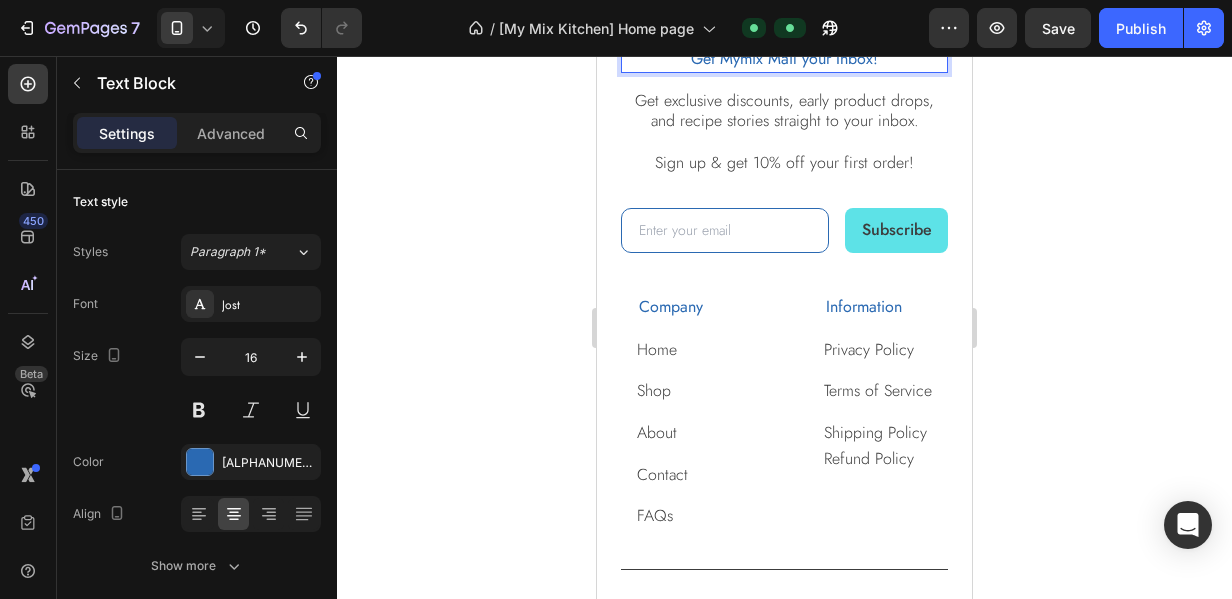 click on "Get Mymix Mail your Inbox!" at bounding box center [784, 59] 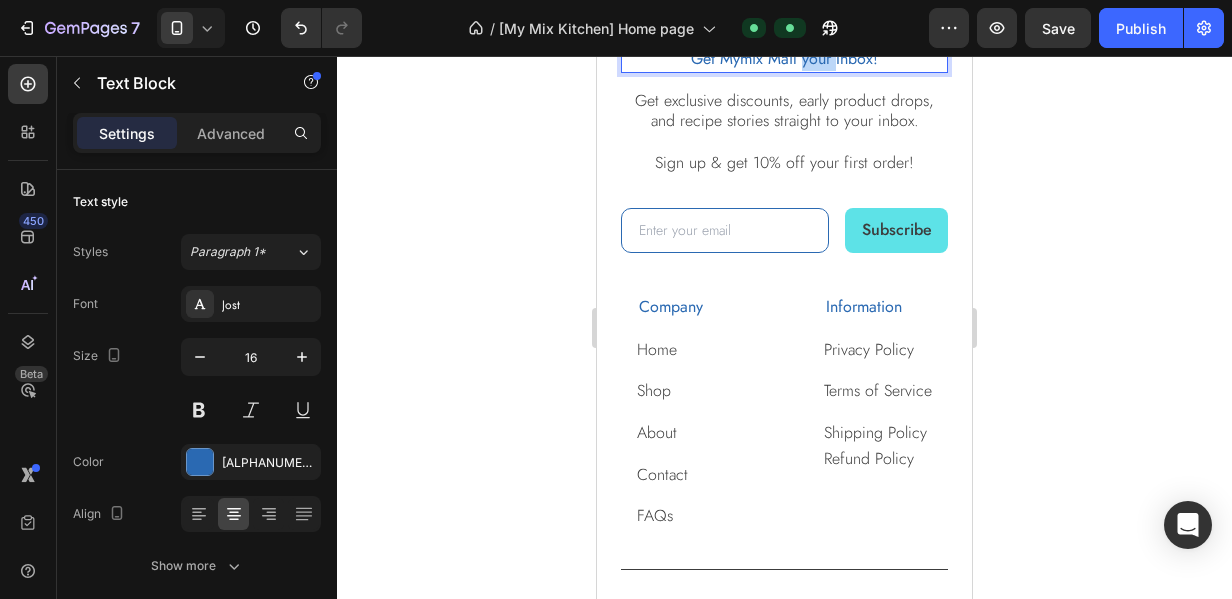 click on "Get Mymix Mail your Inbox!" at bounding box center (784, 59) 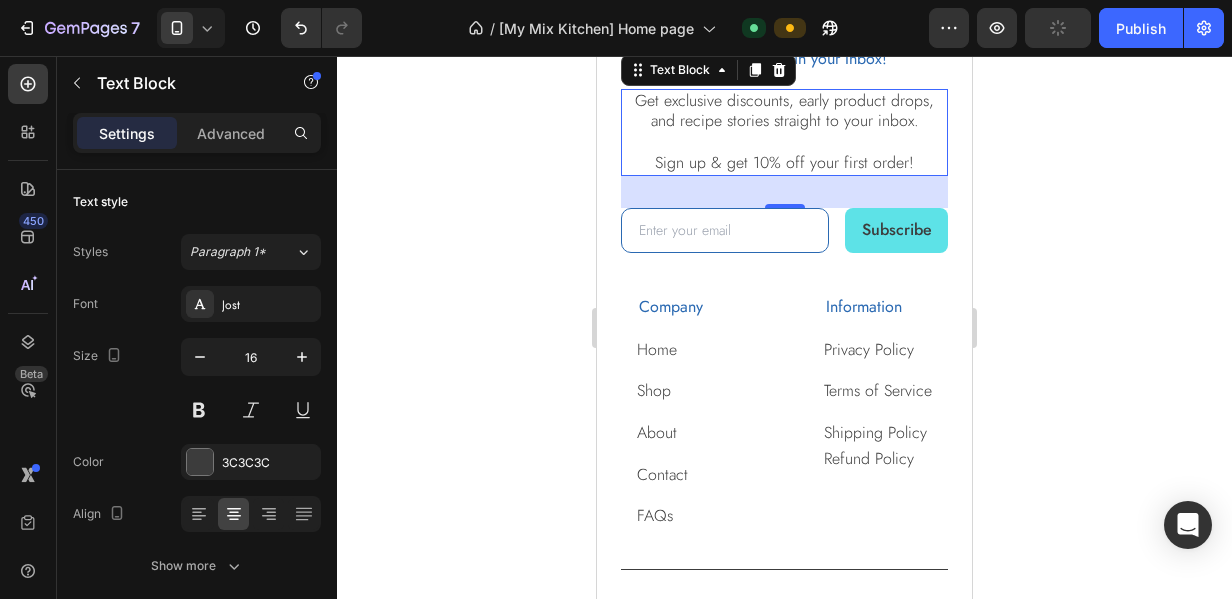 click 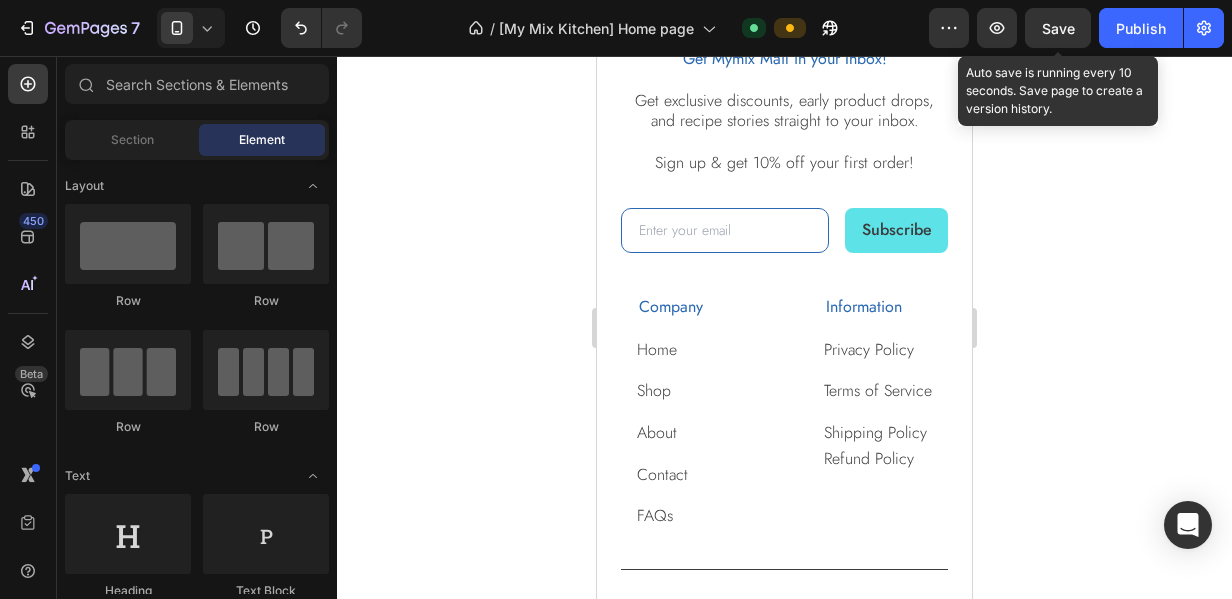 click on "Save" at bounding box center (1058, 28) 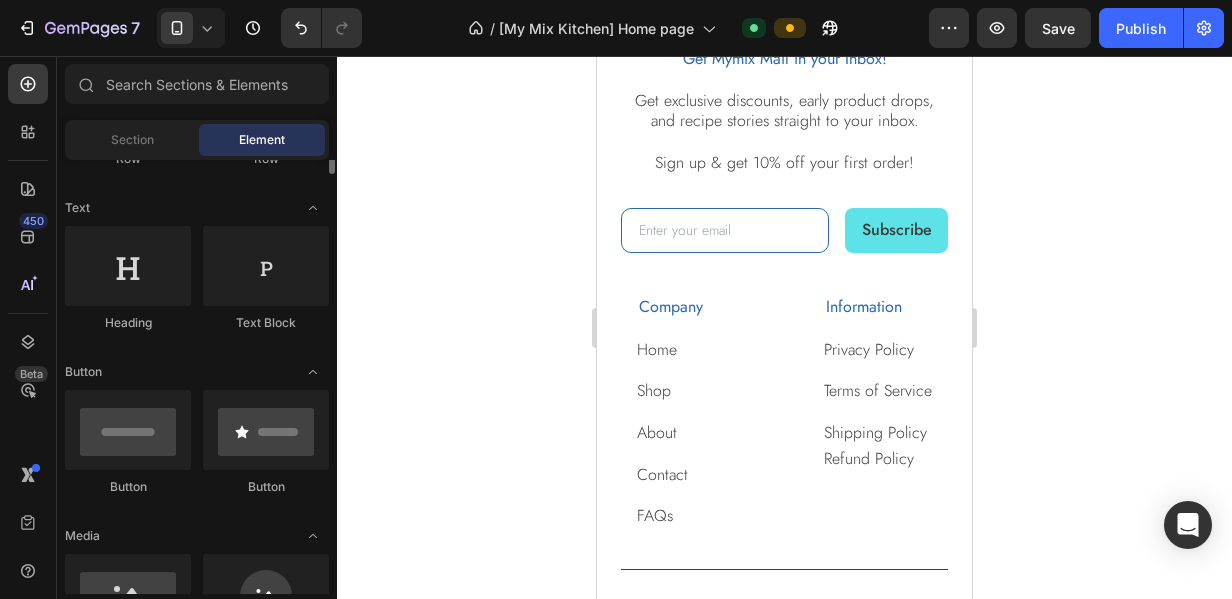 scroll, scrollTop: 0, scrollLeft: 0, axis: both 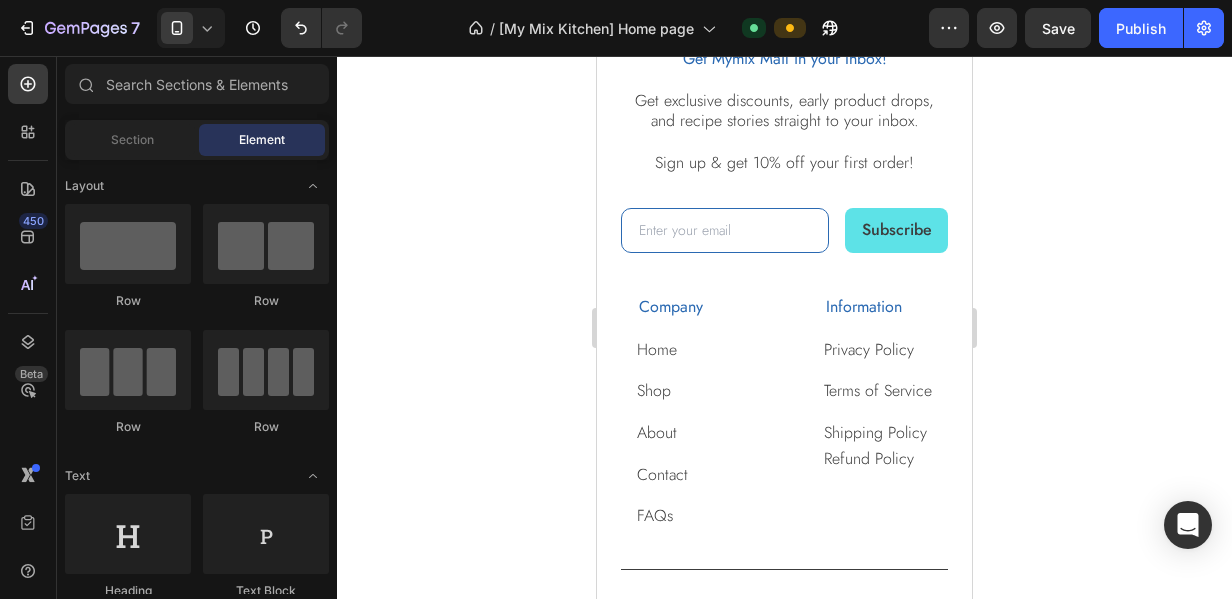 click on "Publish" at bounding box center (1141, 28) 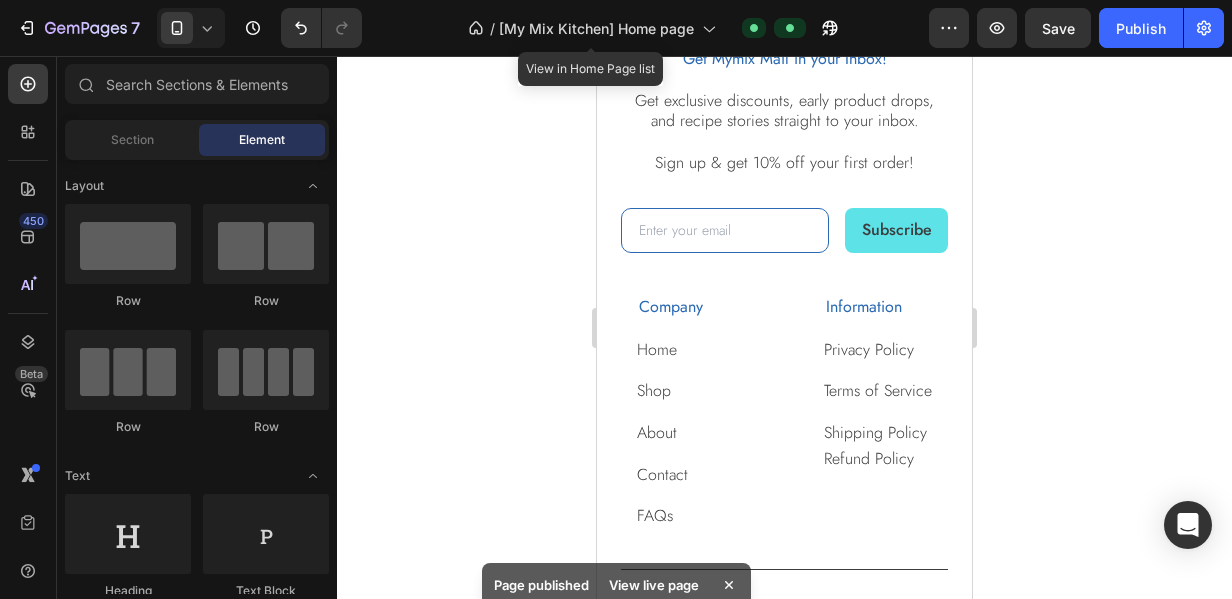 click 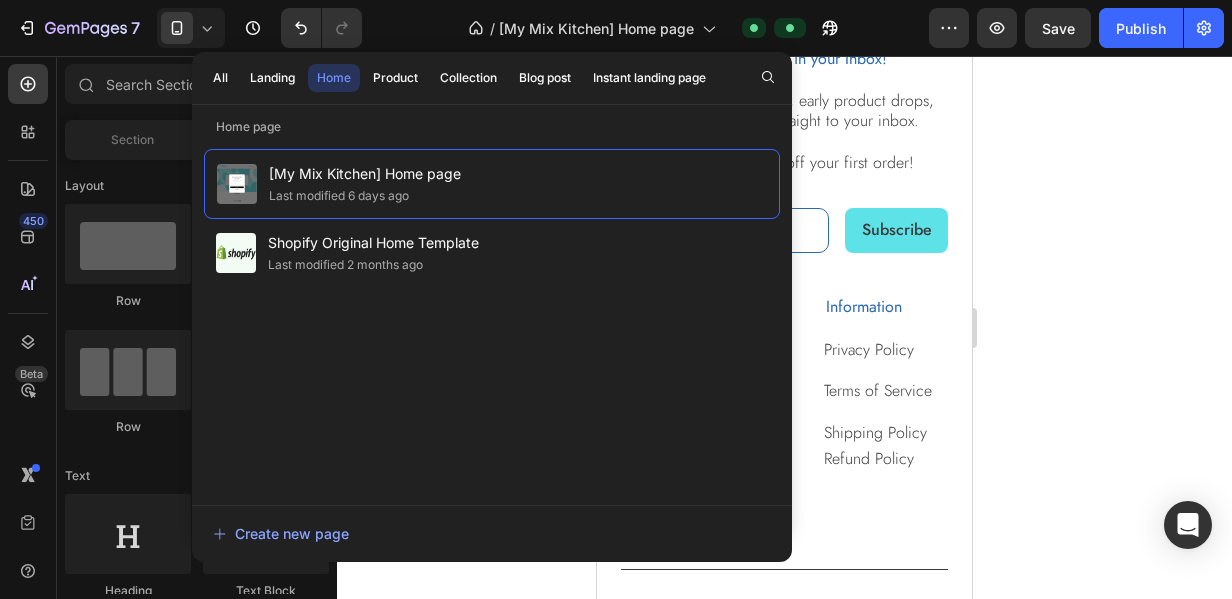 click on "Landing" at bounding box center (272, 78) 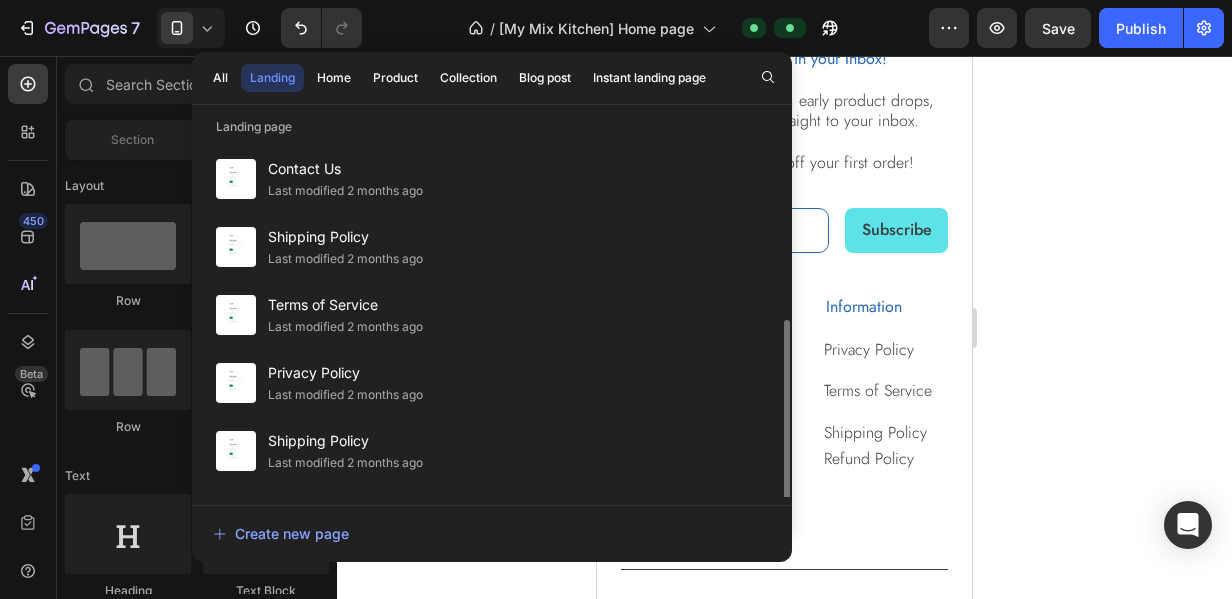 scroll, scrollTop: 196, scrollLeft: 0, axis: vertical 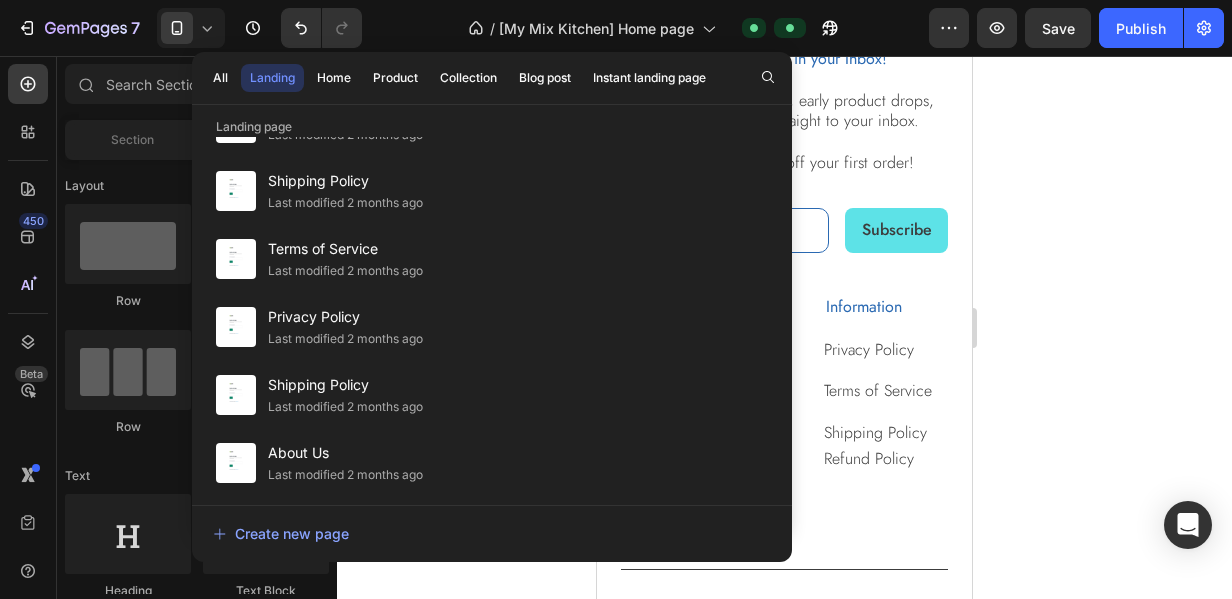 click on "Home" at bounding box center (334, 78) 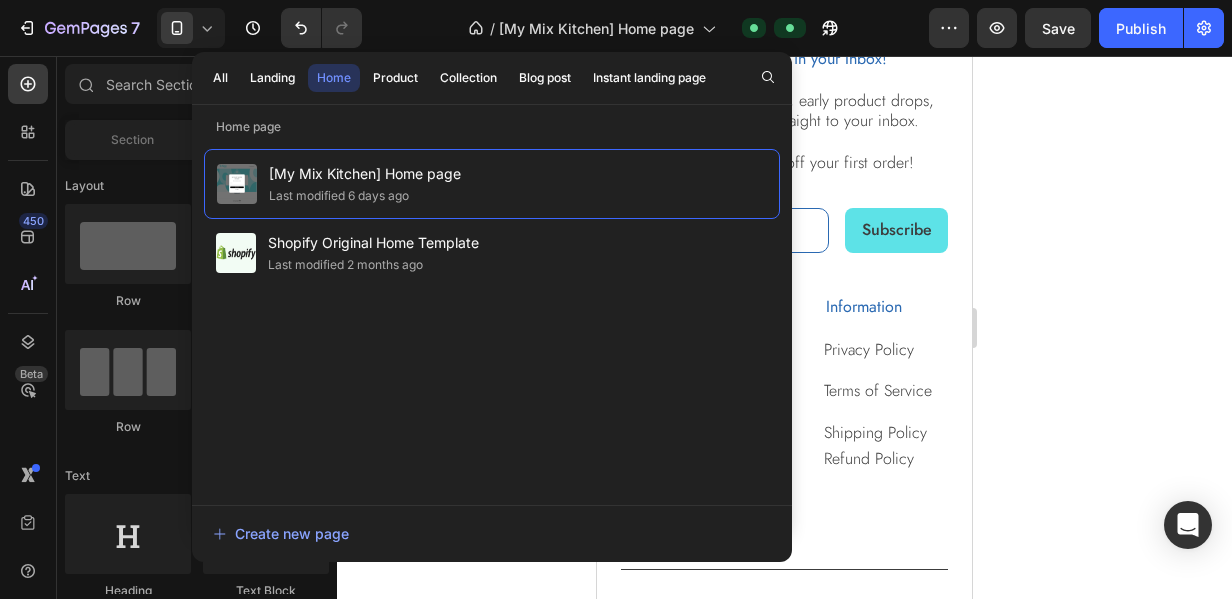 scroll, scrollTop: 0, scrollLeft: 0, axis: both 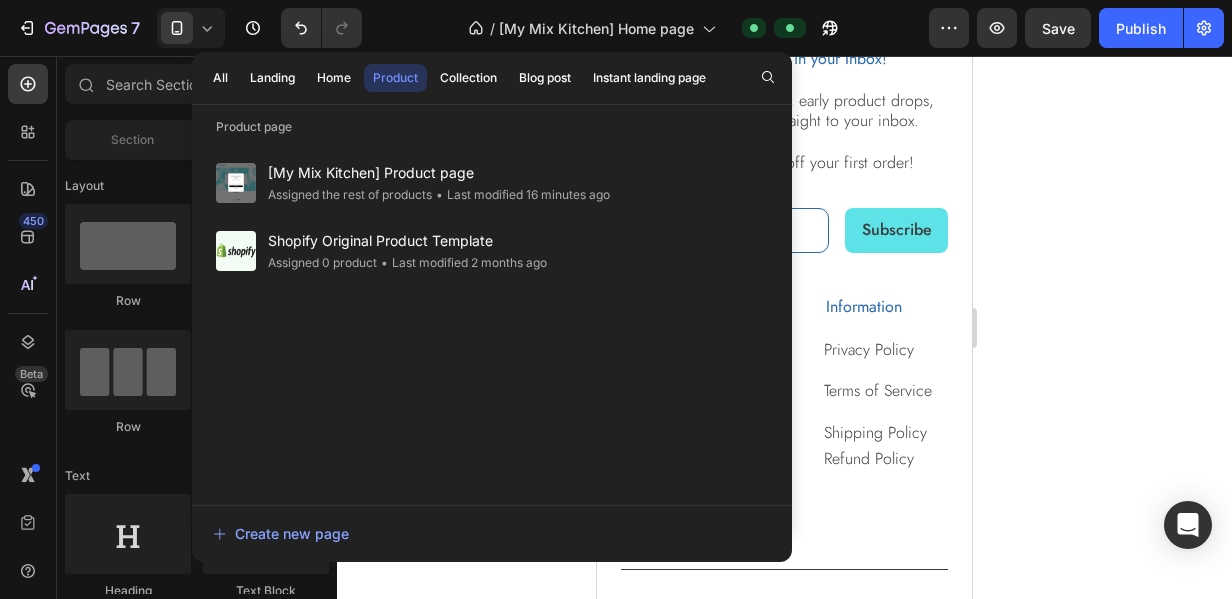 click on "[My Mix Kitchen] Product page" at bounding box center (439, 173) 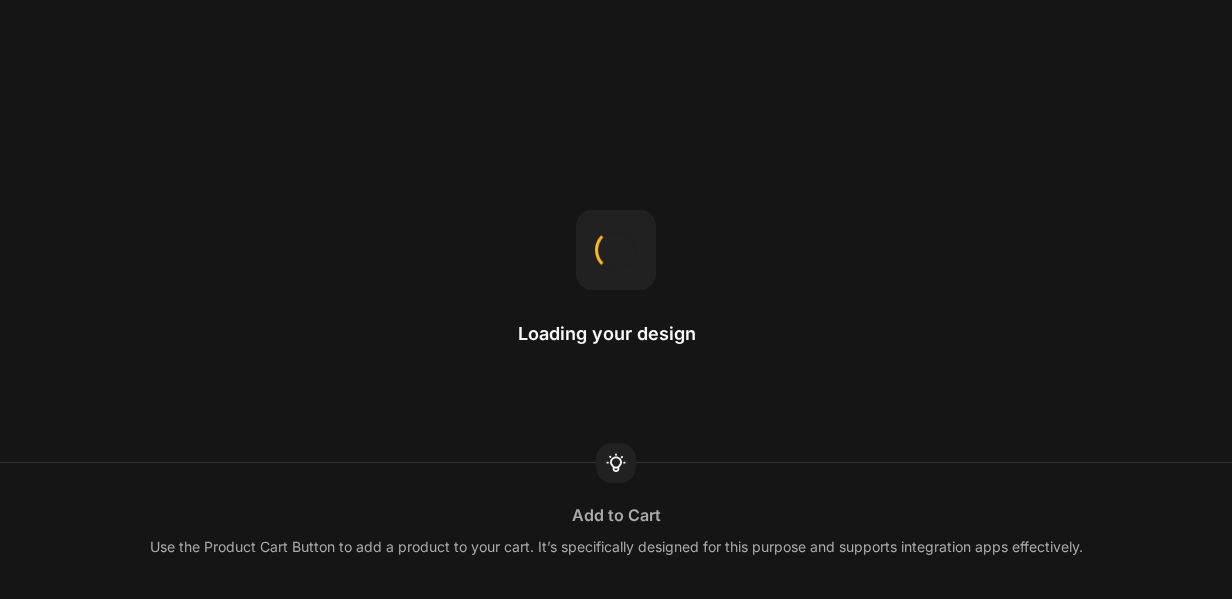 scroll, scrollTop: 0, scrollLeft: 0, axis: both 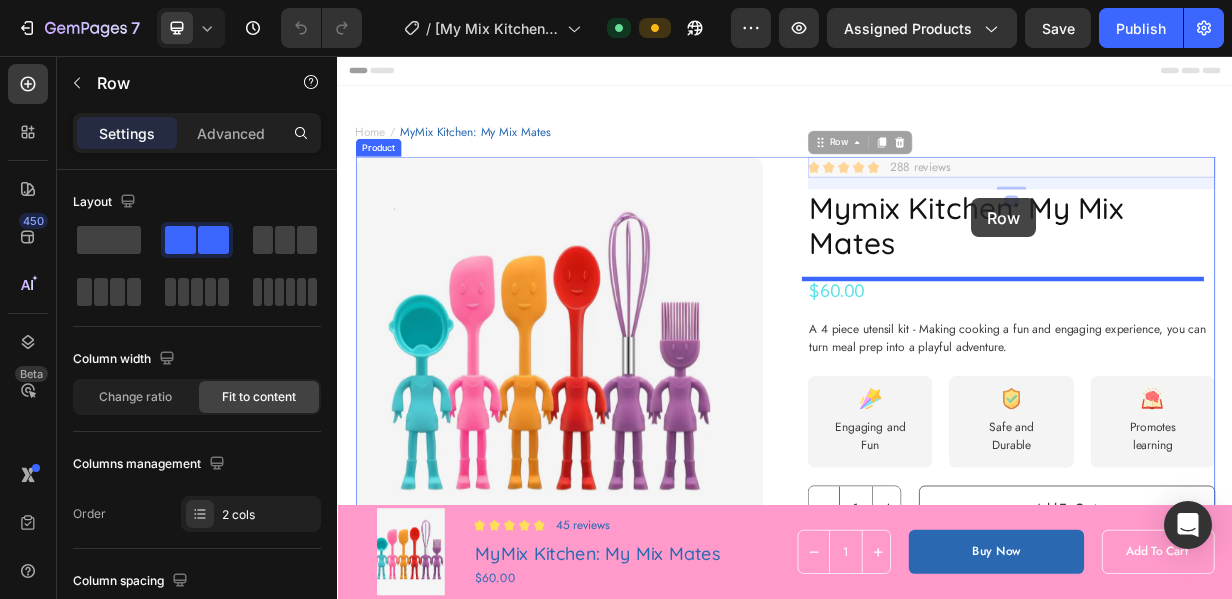 drag, startPoint x: 1199, startPoint y: 197, endPoint x: 1181, endPoint y: 268, distance: 73.24616 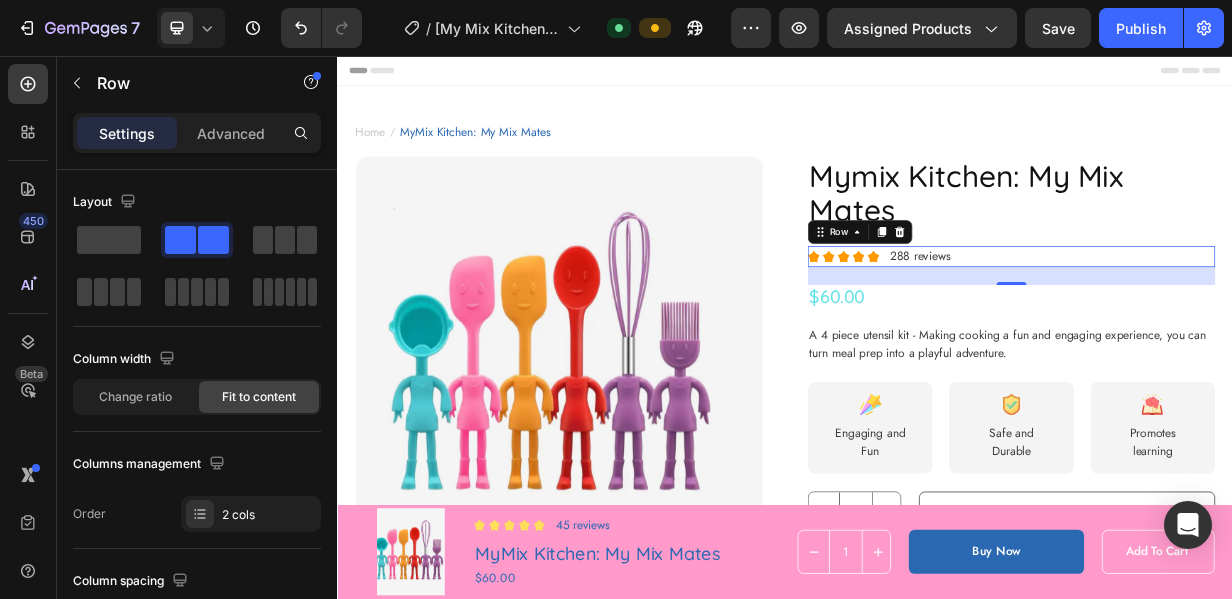 click on "Publish" at bounding box center (1141, 28) 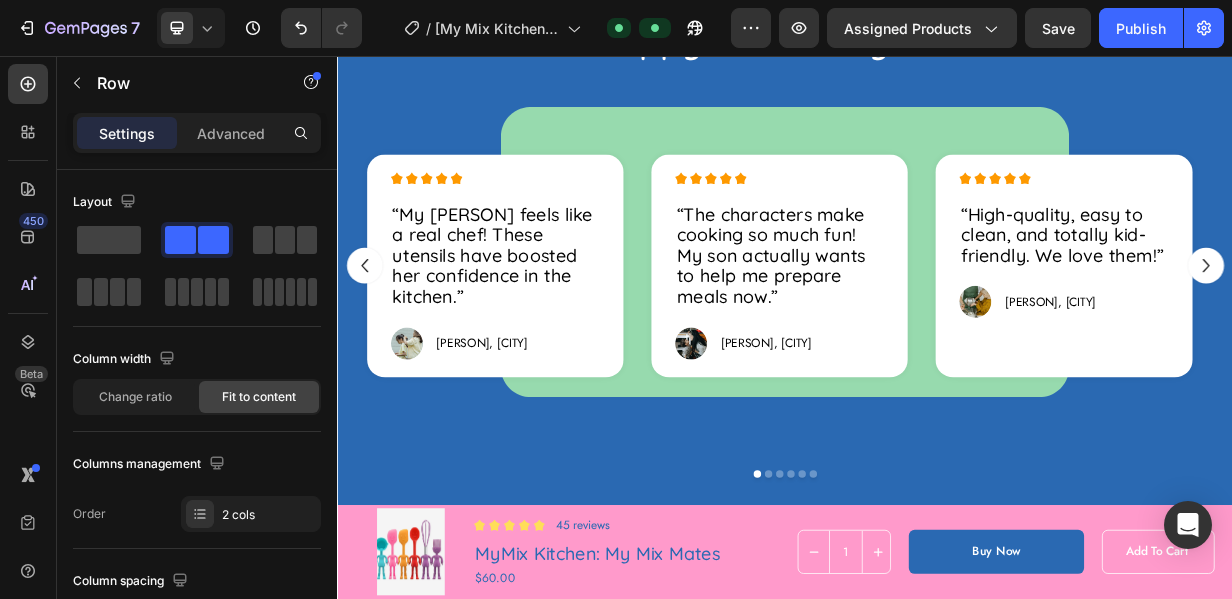 scroll, scrollTop: 2768, scrollLeft: 0, axis: vertical 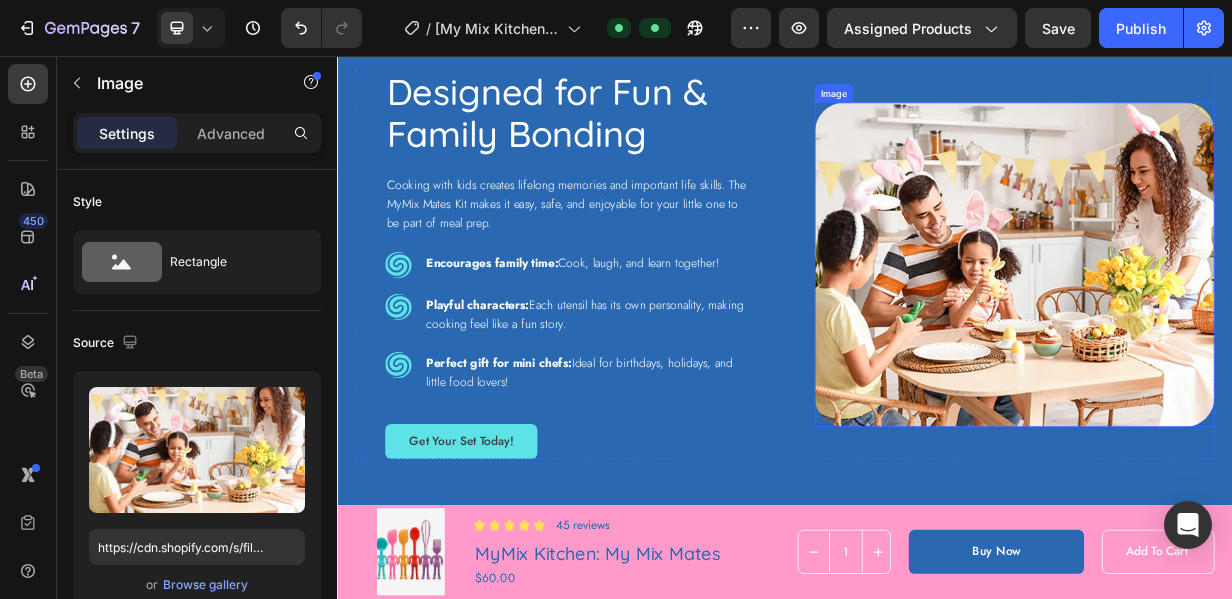 click at bounding box center (1245, 336) 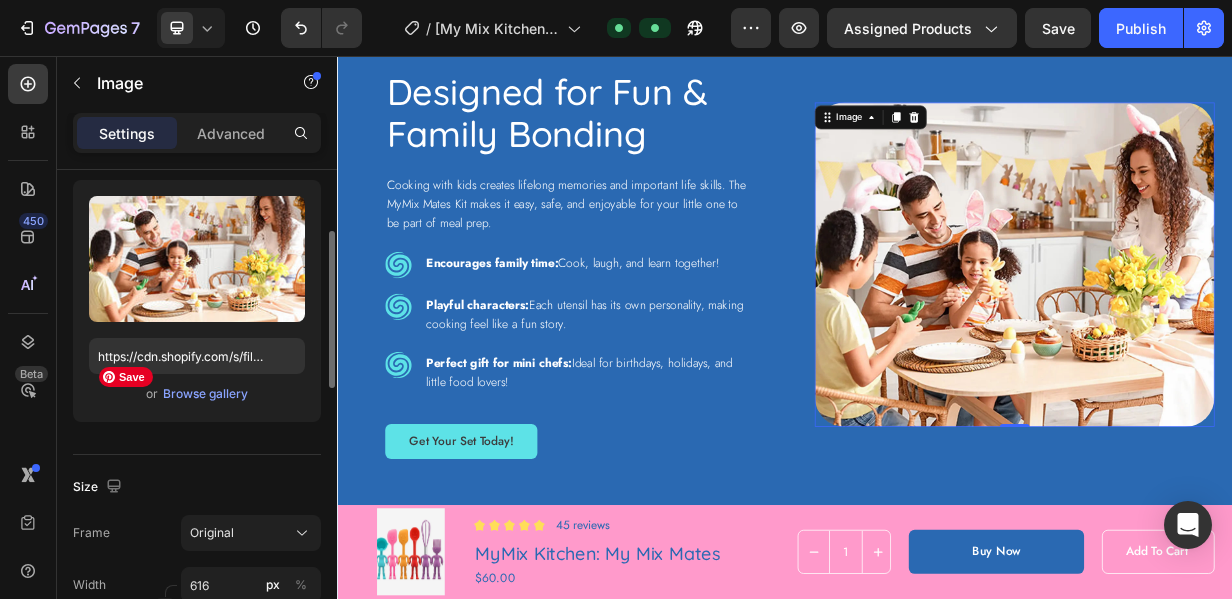 scroll, scrollTop: 202, scrollLeft: 0, axis: vertical 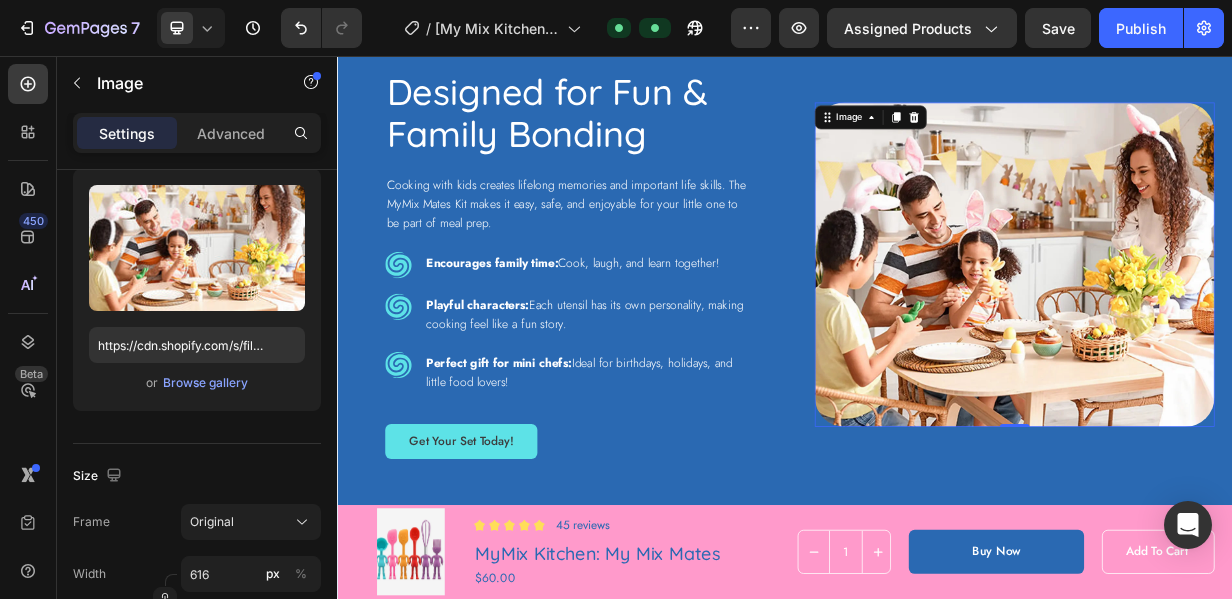 click 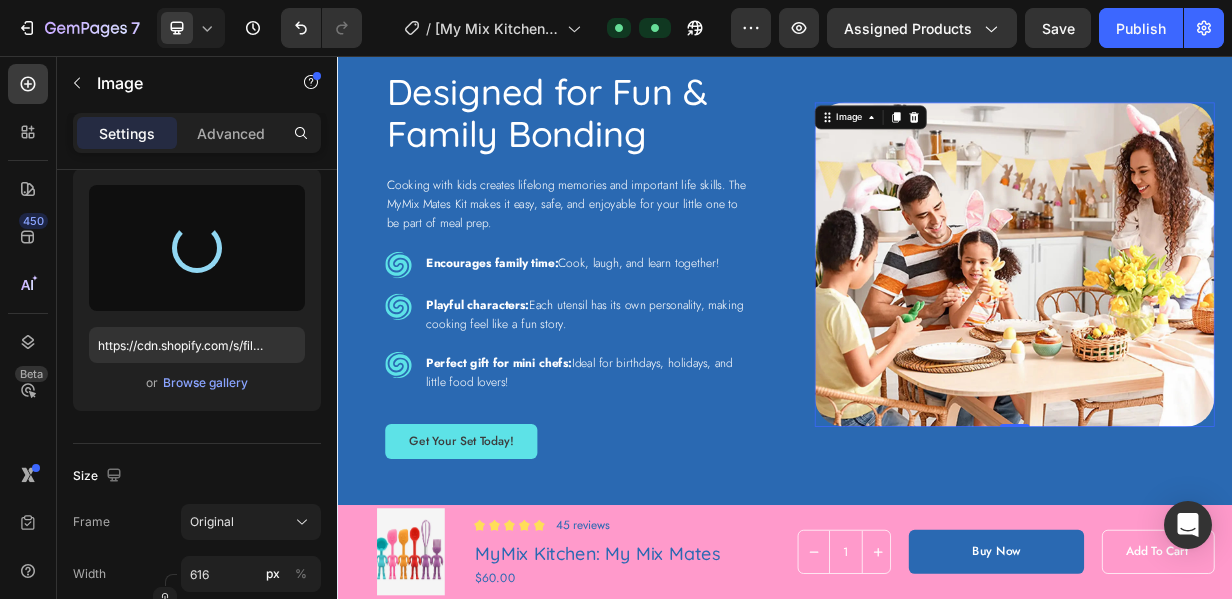type on "https://cdn.shopify.com/s/files/1/0696/7826/8590/files/gempages_567712759643374501-22c14254-f16a-4d89-a449-1713c5b83cbd.jpg" 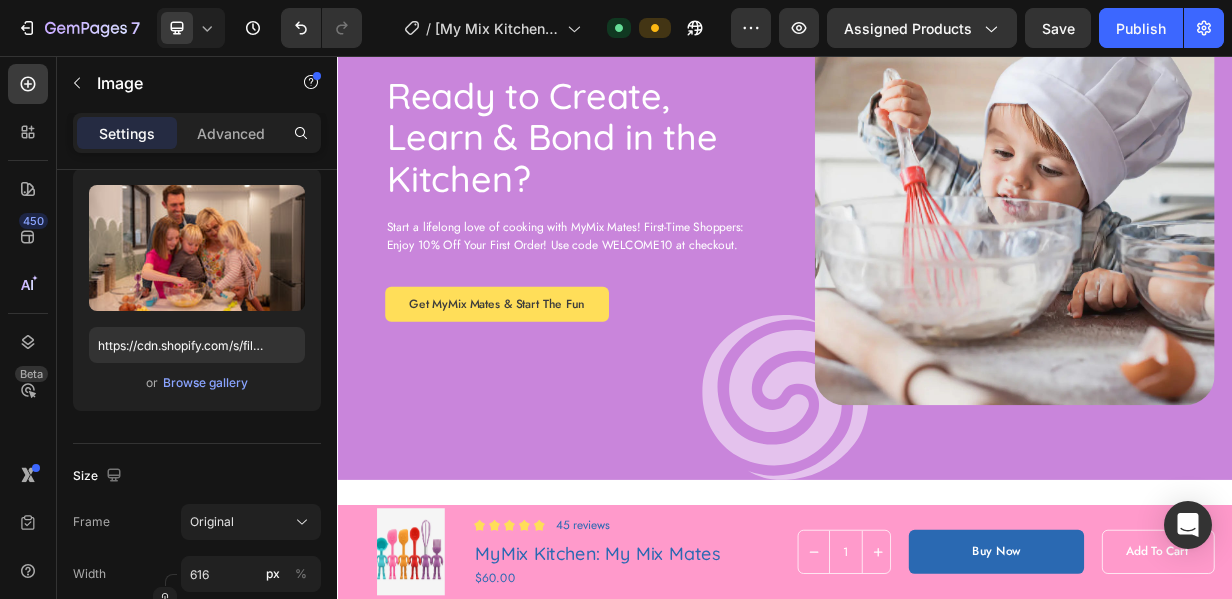 scroll, scrollTop: 6437, scrollLeft: 0, axis: vertical 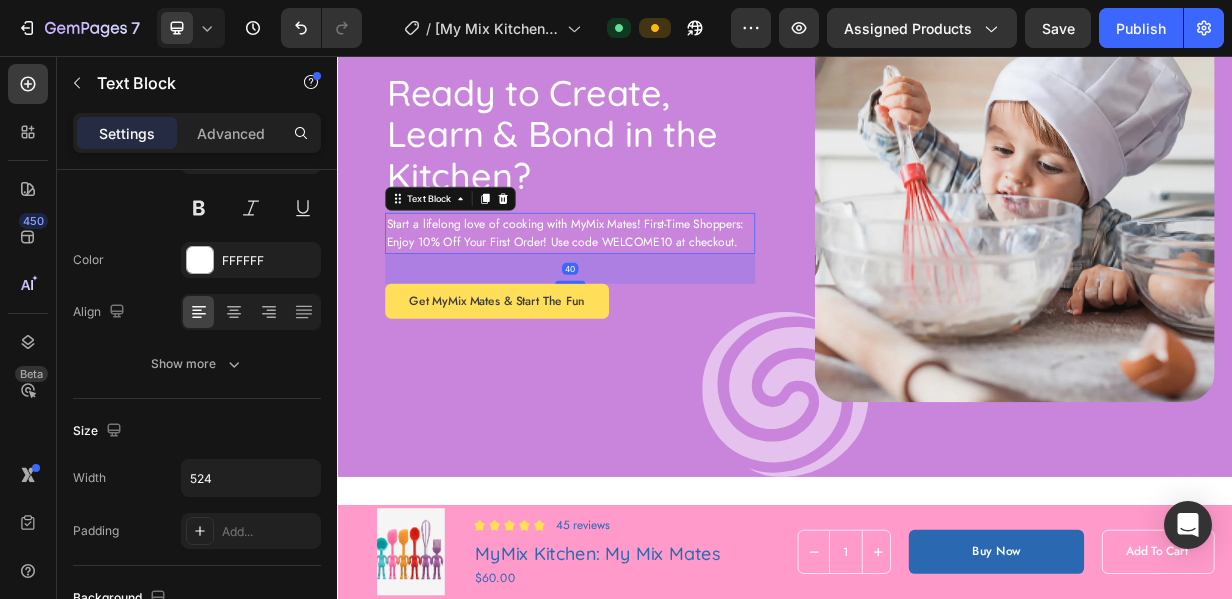 click on "Start a lifelong love of cooking with MyMix Mates! First-Time Shoppers: Enjoy 10% Off Your First Order! Use code WELCOME10 at checkout." at bounding box center (649, 294) 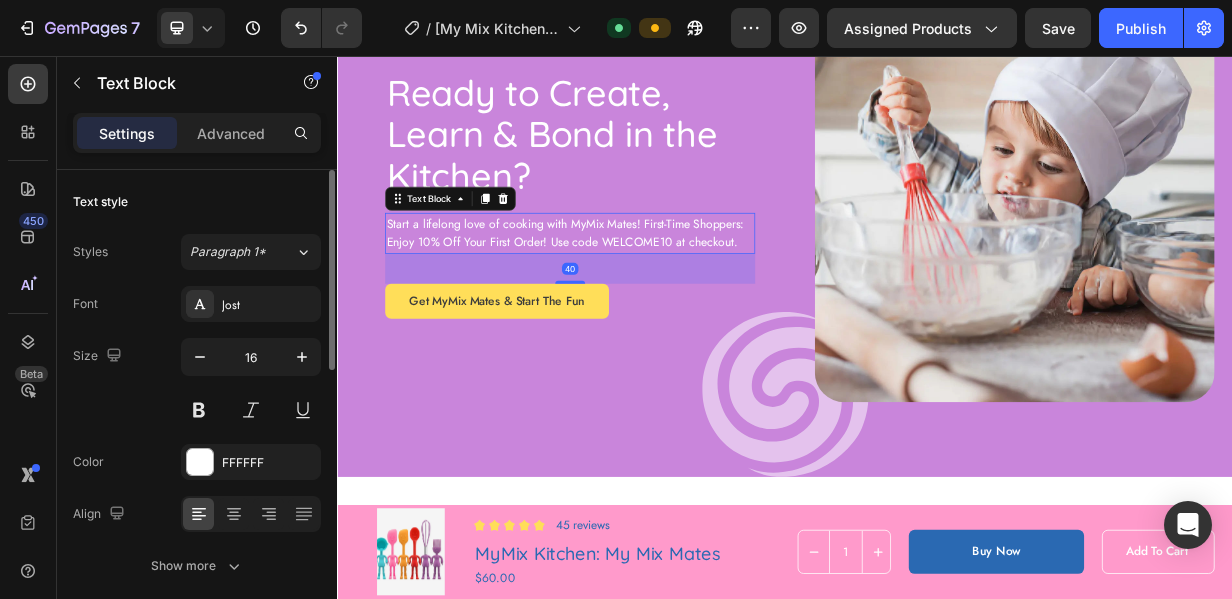click on "Start a lifelong love of cooking with MyMix Mates! First-Time Shoppers: Enjoy 10% Off Your First Order! Use code WELCOME10 at checkout." at bounding box center [649, 294] 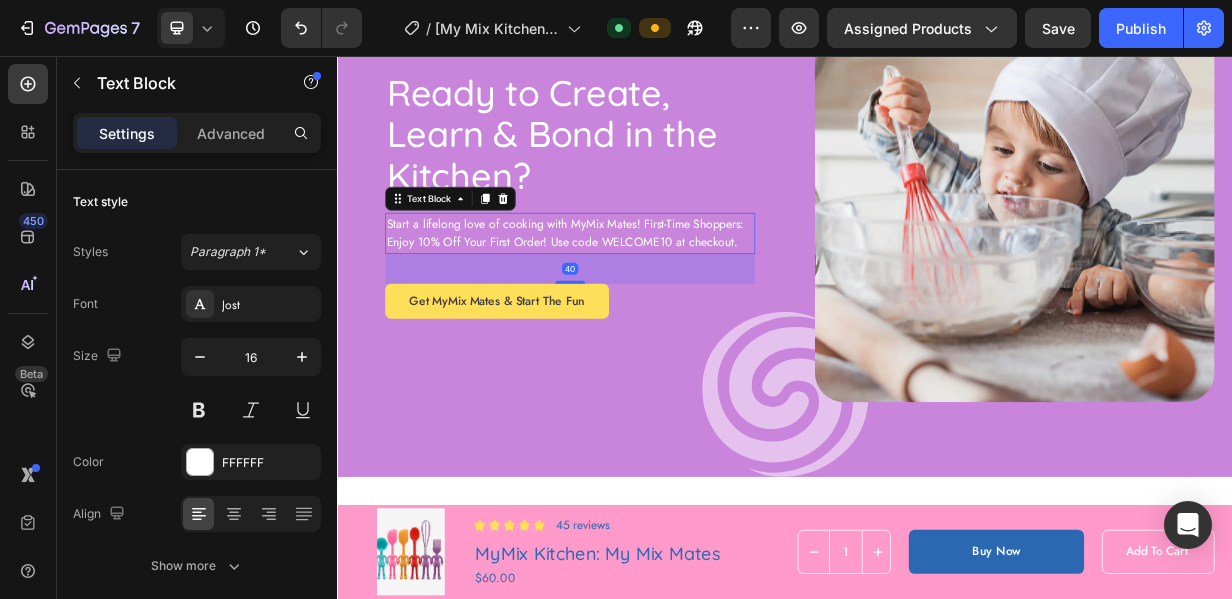 scroll, scrollTop: 6438, scrollLeft: 0, axis: vertical 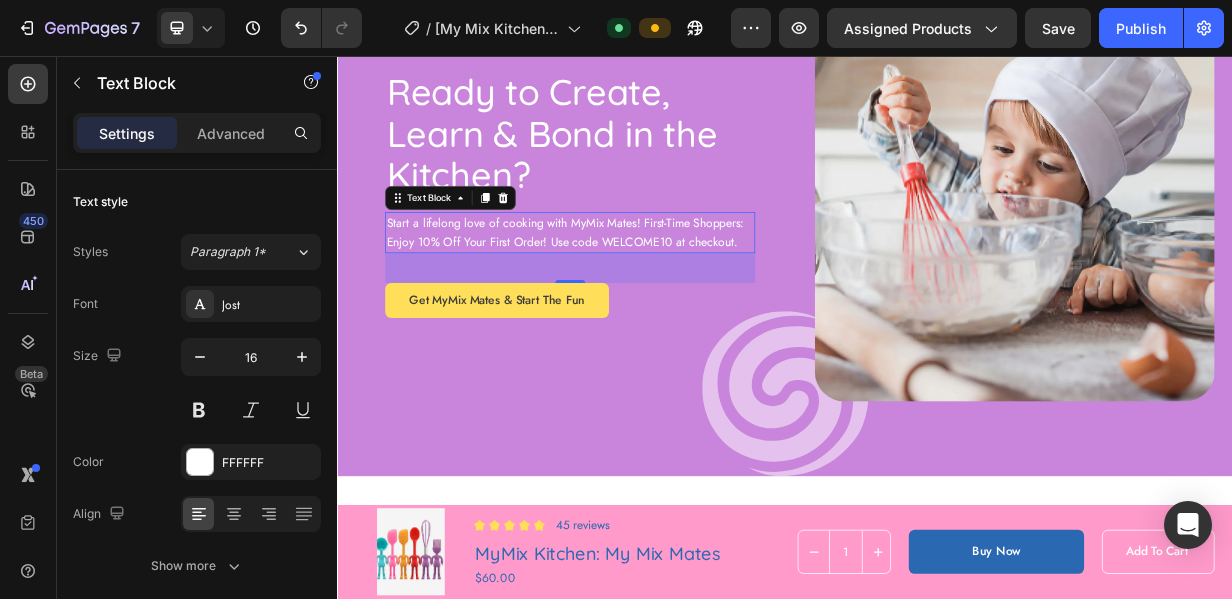 click on "Start a lifelong love of cooking with MyMix Mates! First-Time Shoppers: Enjoy 10% Off Your First Order! Use code WELCOME10 at checkout." at bounding box center [649, 293] 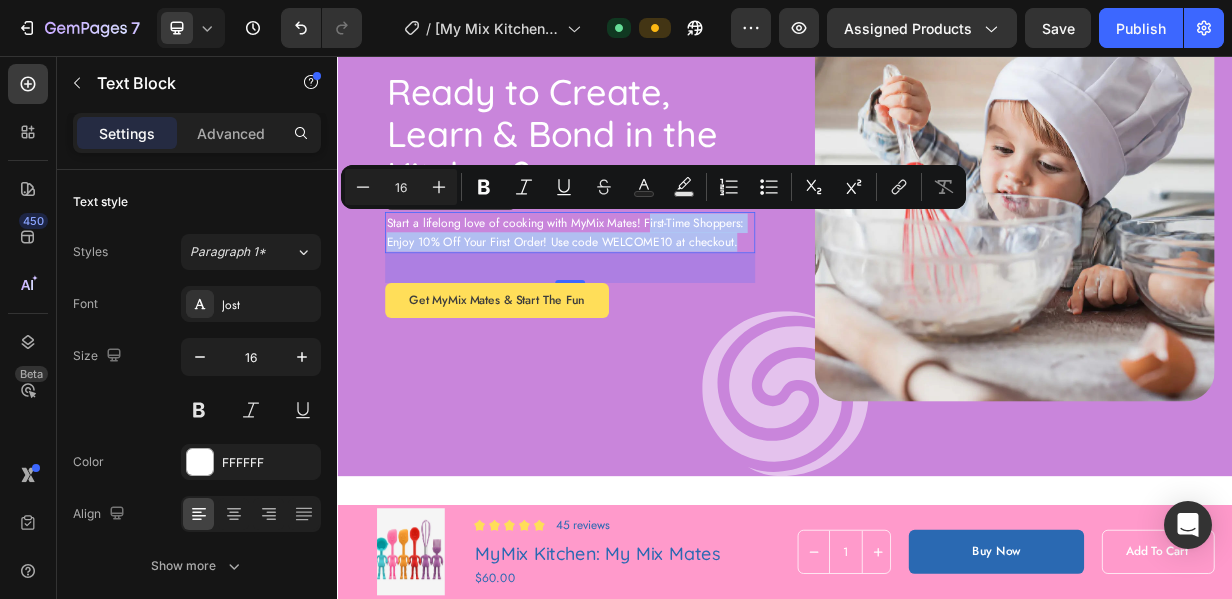 drag, startPoint x: 753, startPoint y: 276, endPoint x: 879, endPoint y: 303, distance: 128.86038 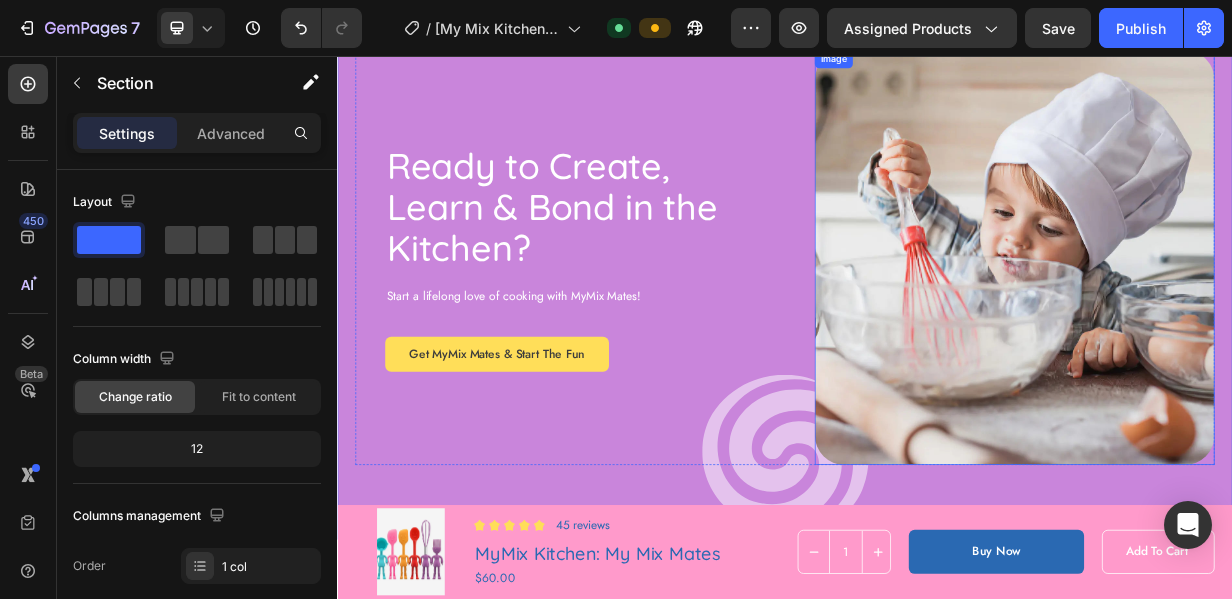 scroll, scrollTop: 6346, scrollLeft: 0, axis: vertical 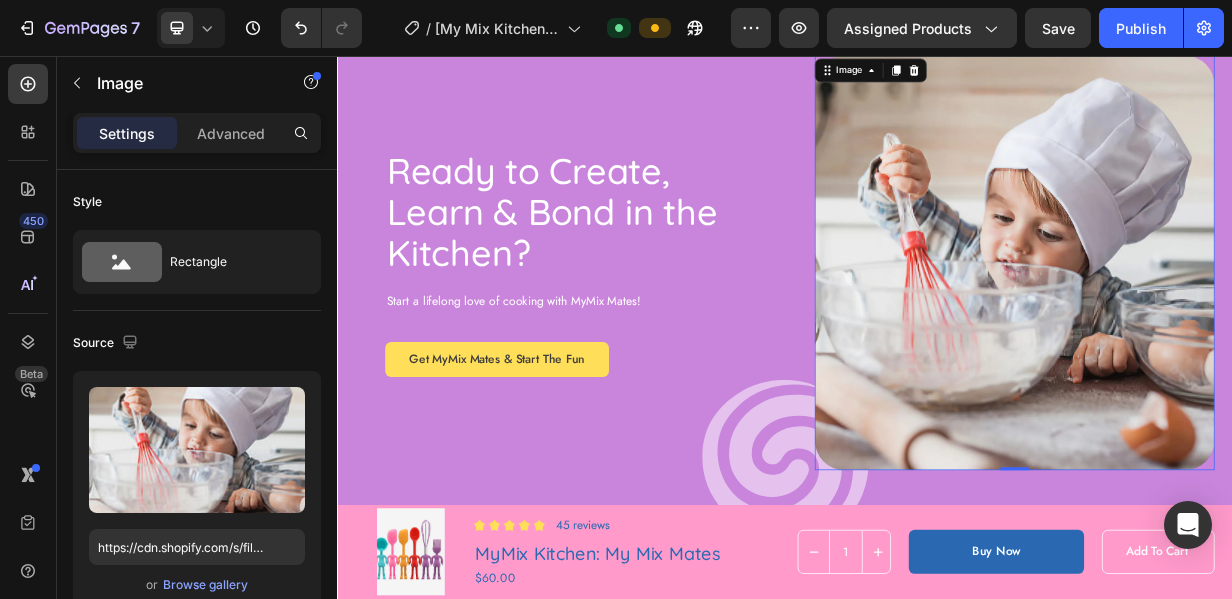click at bounding box center [197, 450] 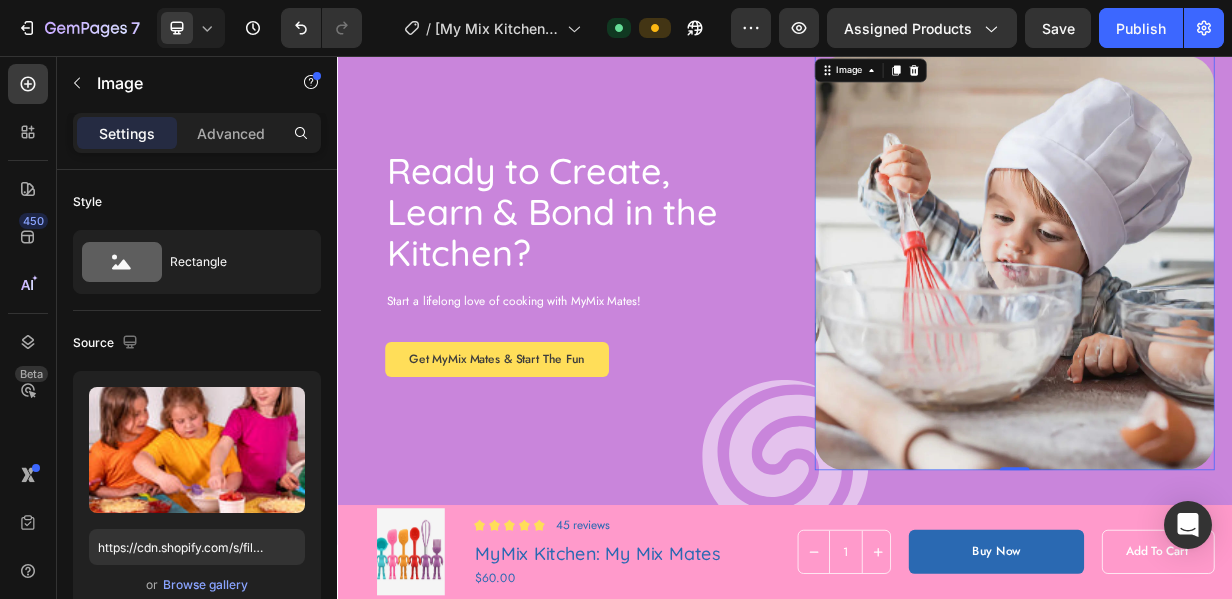 type on "https://cdn.shopify.com/s/files/1/0696/7826/8590/files/gempages_567712759643374501-4f360091-52fe-437e-970b-8294551d52f4.jpg" 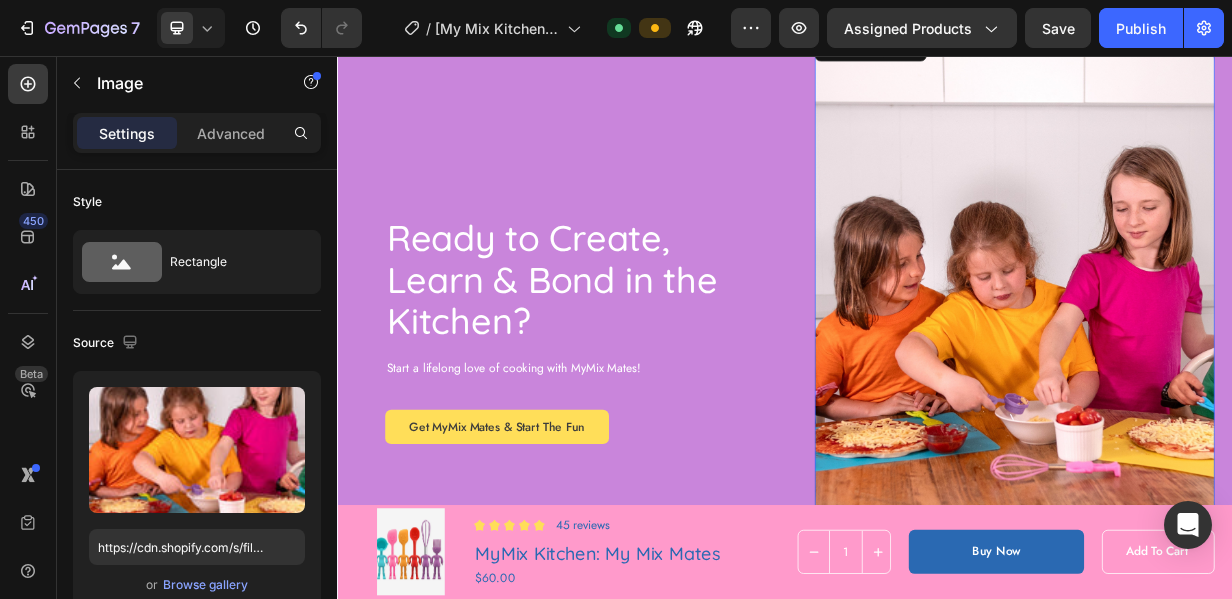 scroll, scrollTop: 6371, scrollLeft: 0, axis: vertical 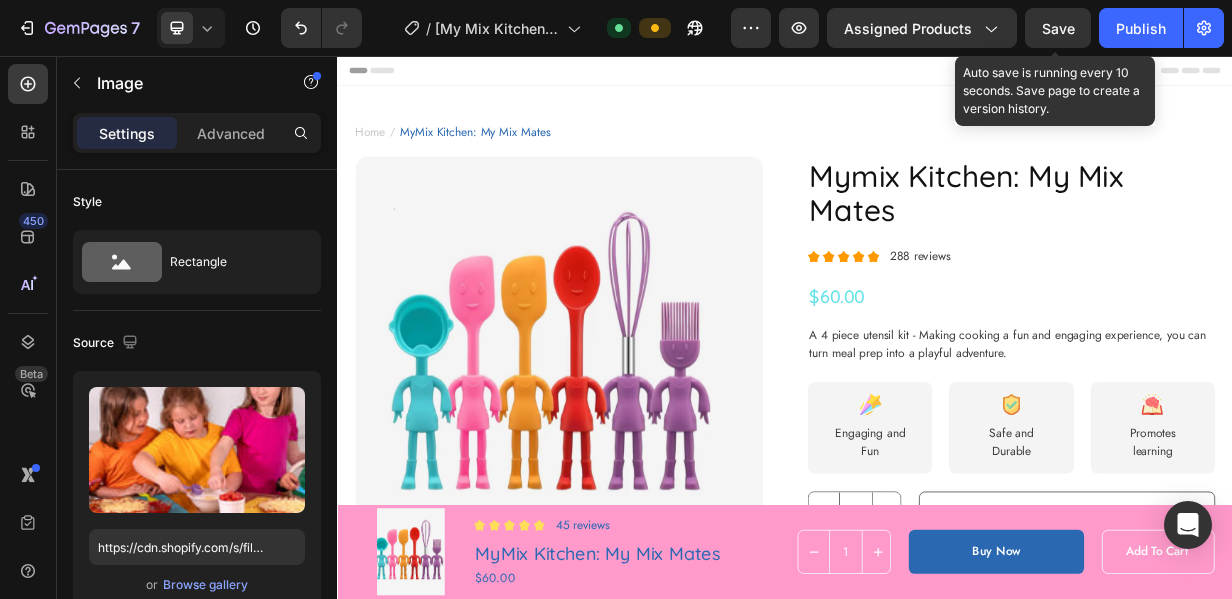 click on "Save" at bounding box center [1058, 28] 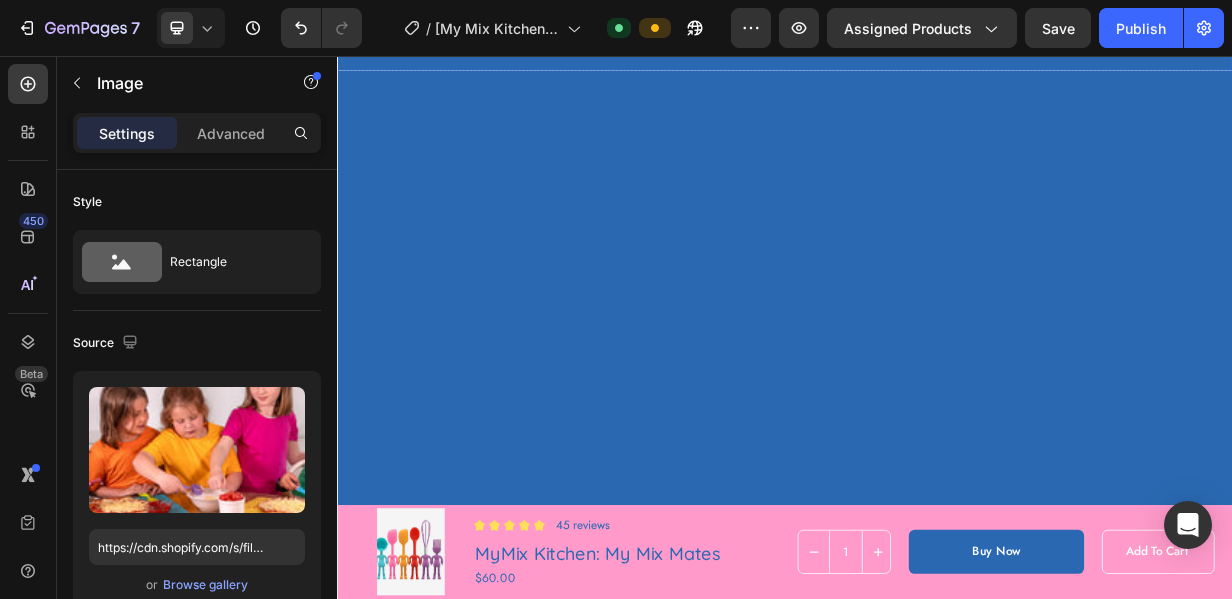 scroll, scrollTop: 1802, scrollLeft: 0, axis: vertical 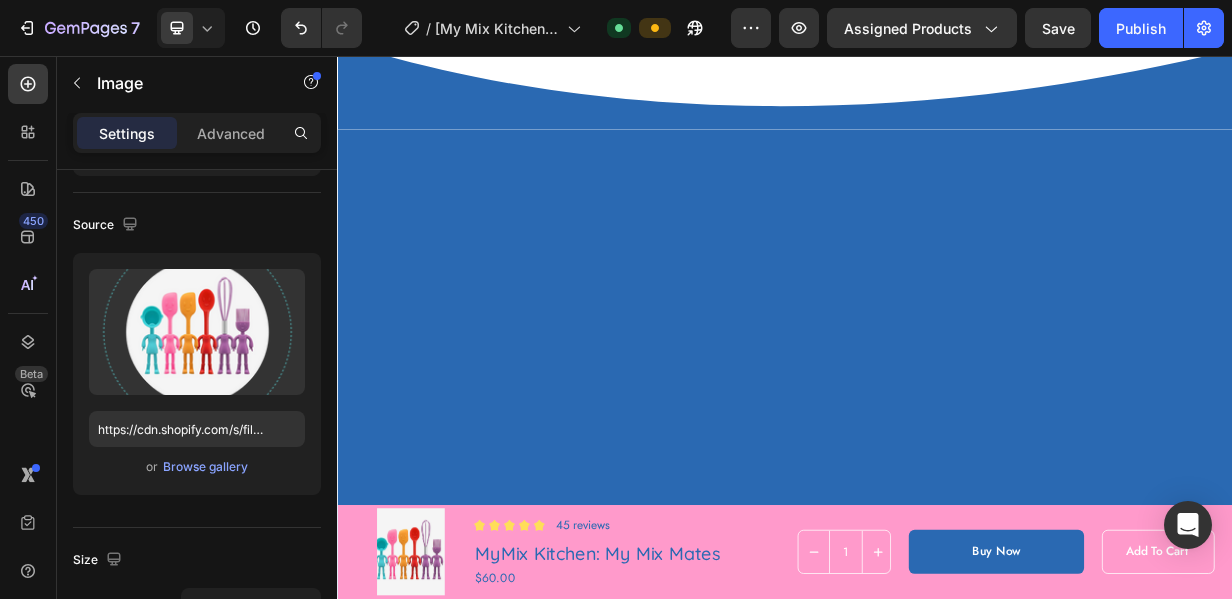 click 